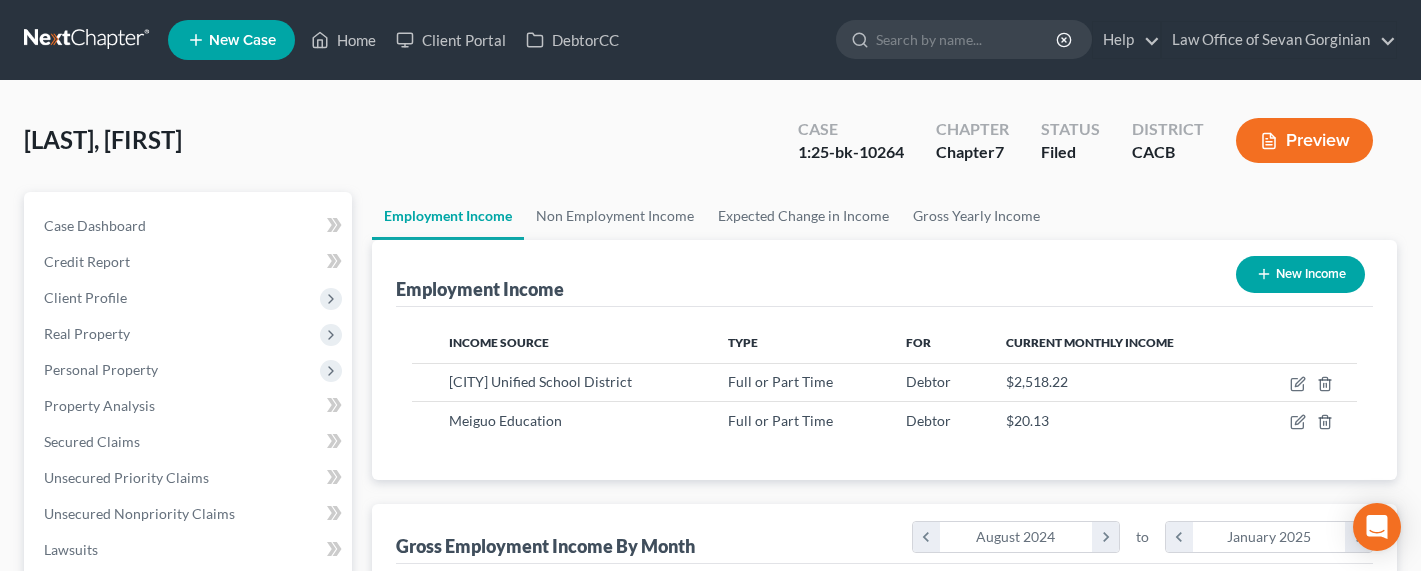 scroll, scrollTop: 0, scrollLeft: 0, axis: both 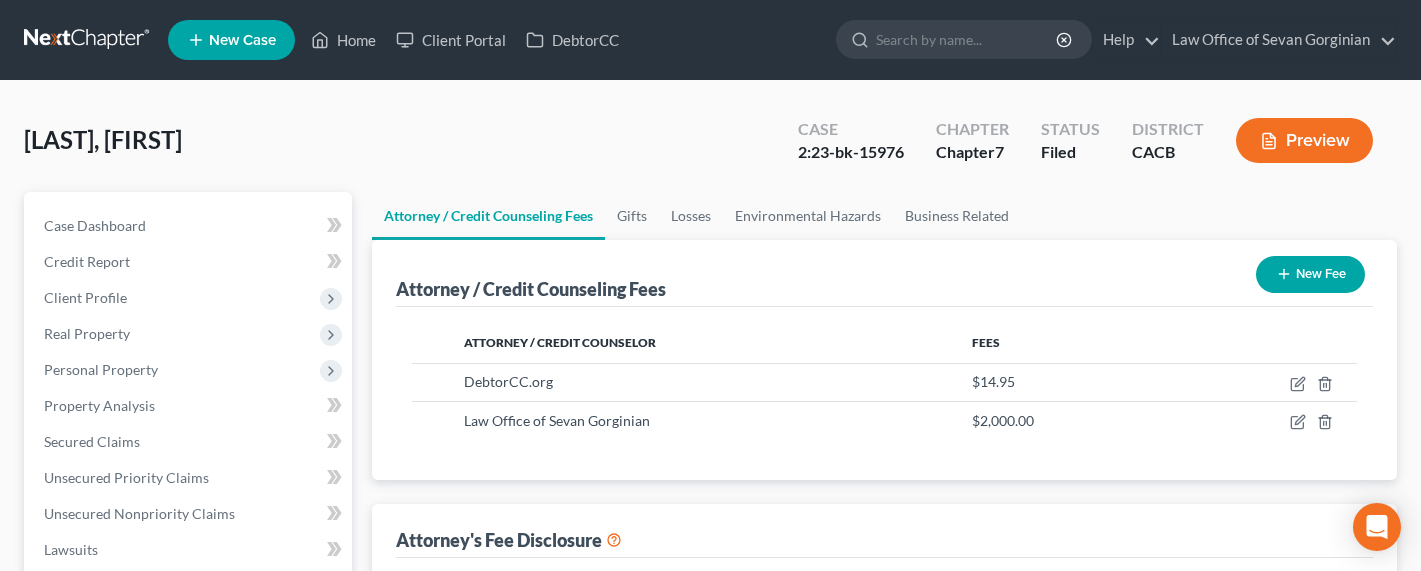 select on "0" 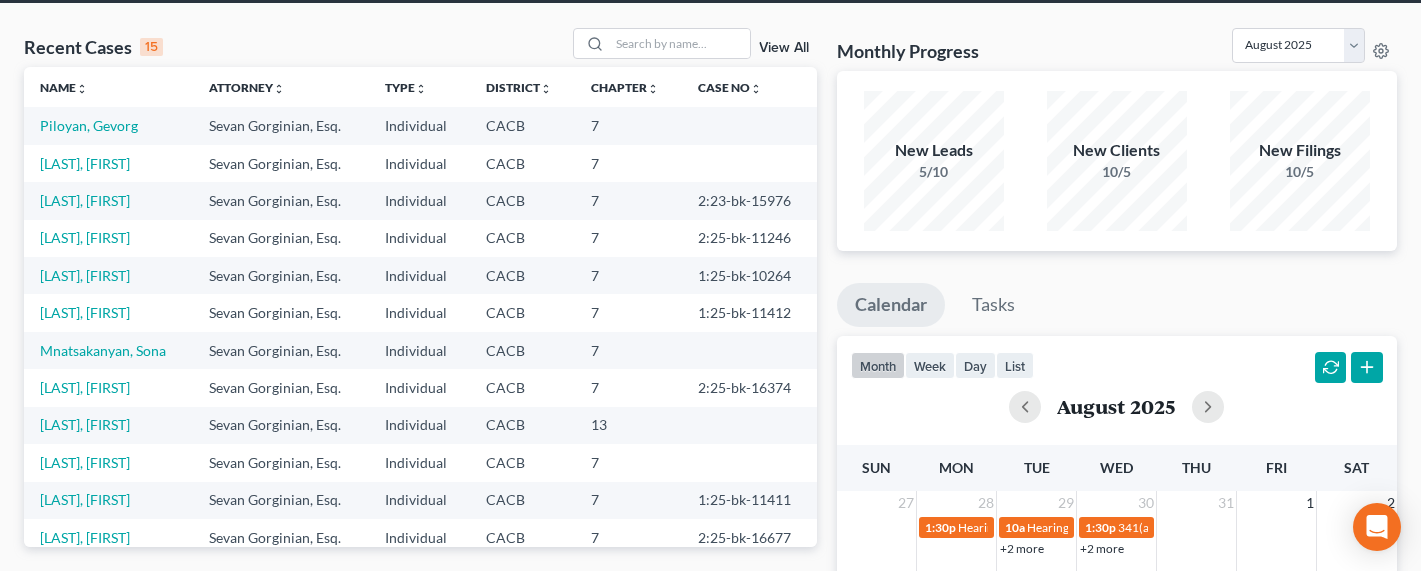 scroll, scrollTop: 0, scrollLeft: 0, axis: both 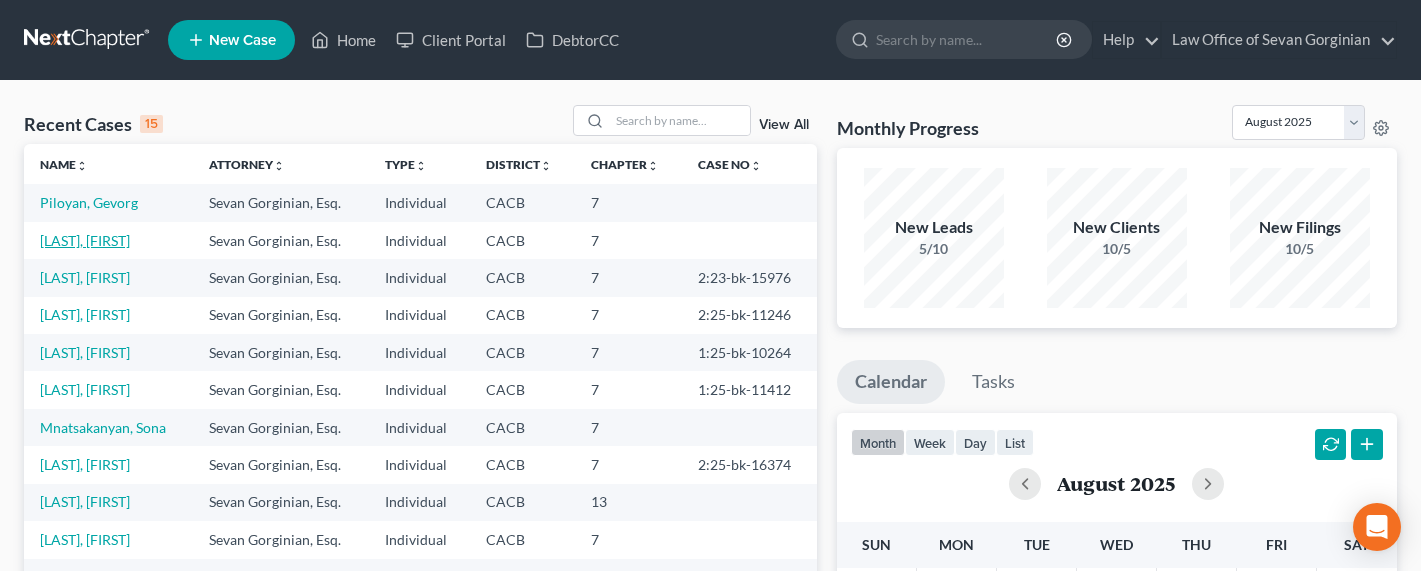 click on "[LAST], [FIRST]" at bounding box center (85, 240) 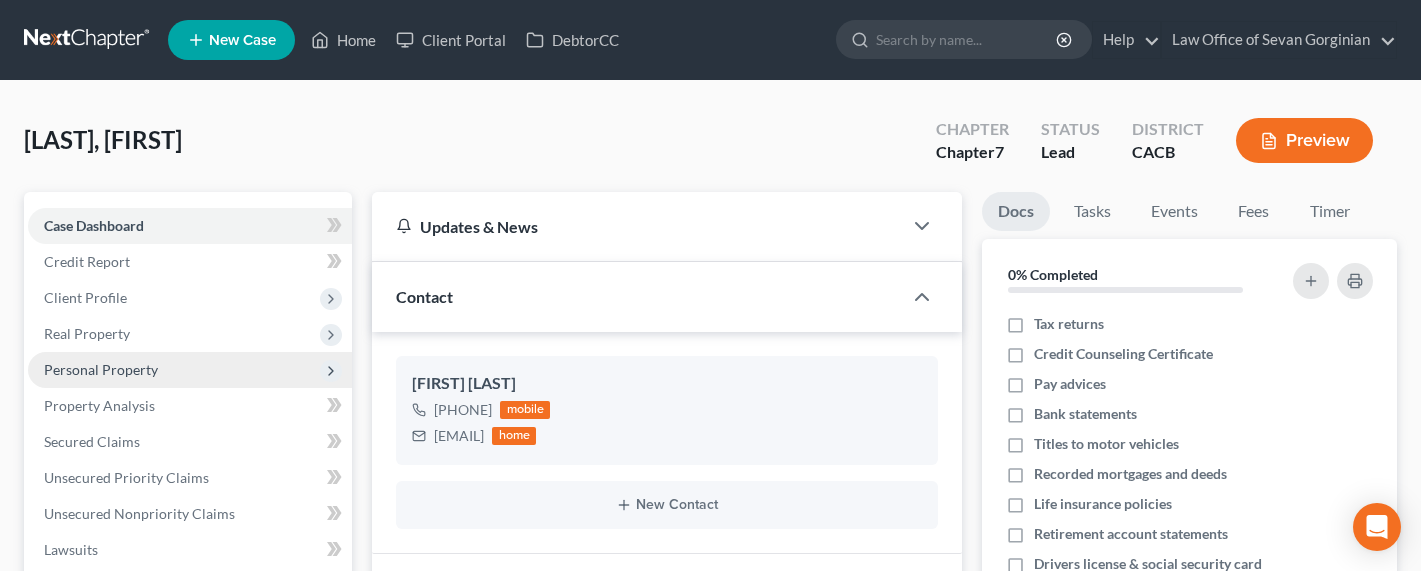 click on "Personal Property" at bounding box center [101, 369] 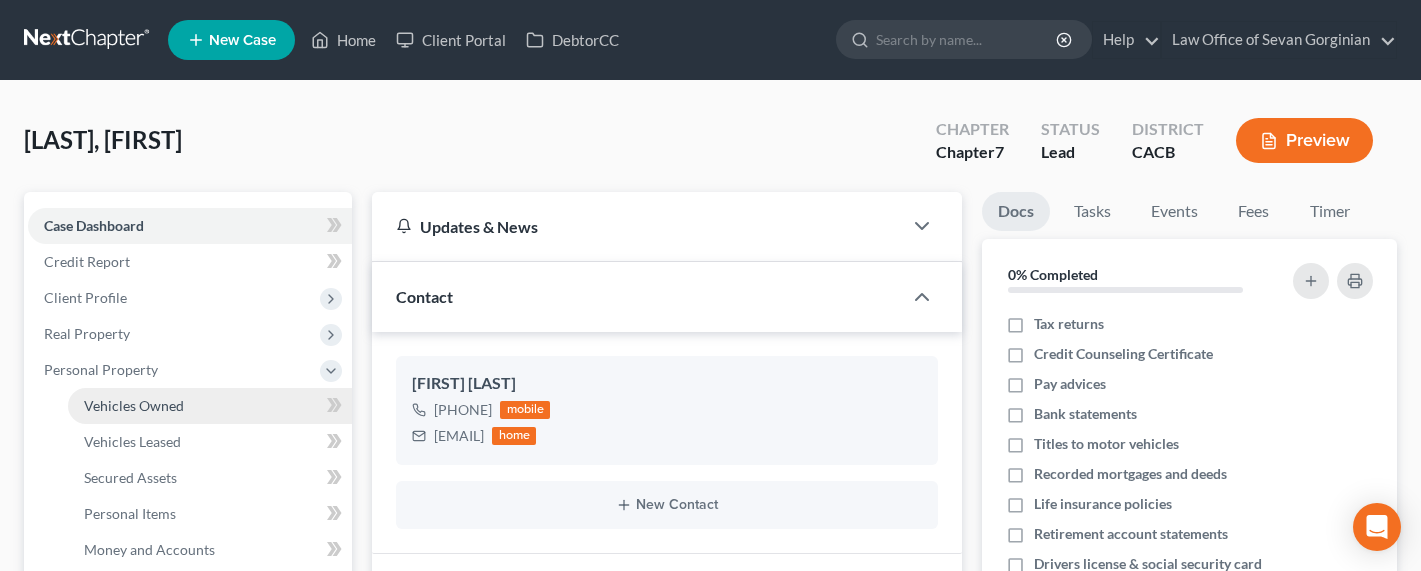 click on "Vehicles Owned" at bounding box center [134, 405] 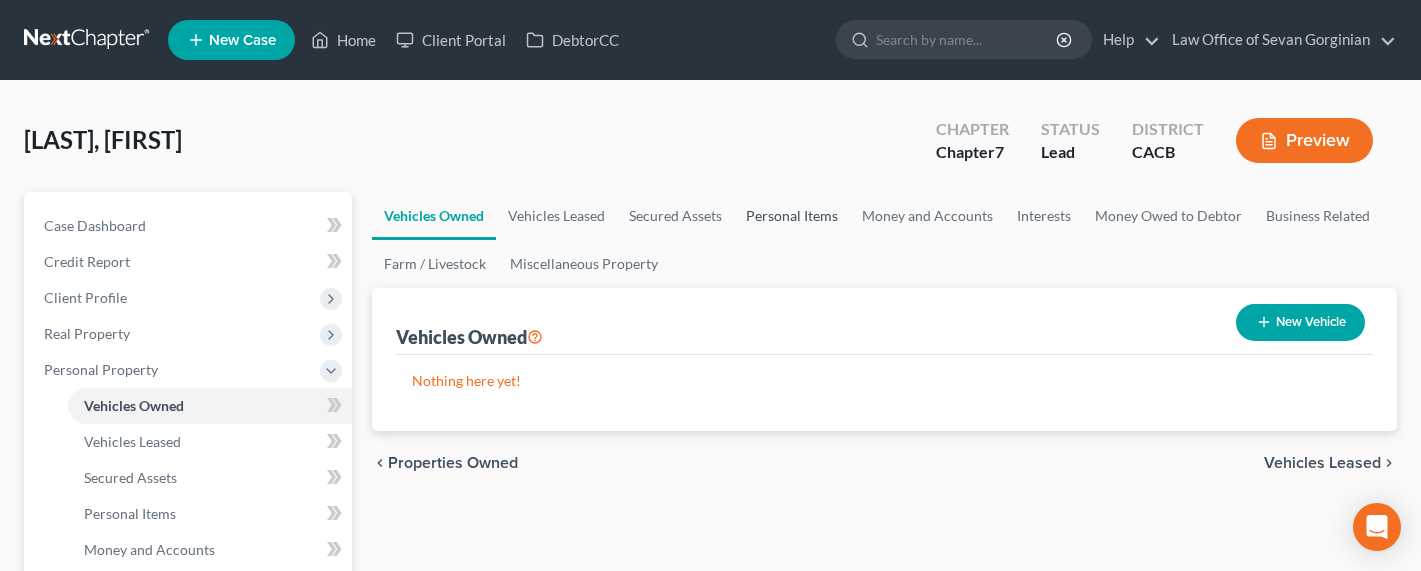 click on "Personal Items" at bounding box center [792, 216] 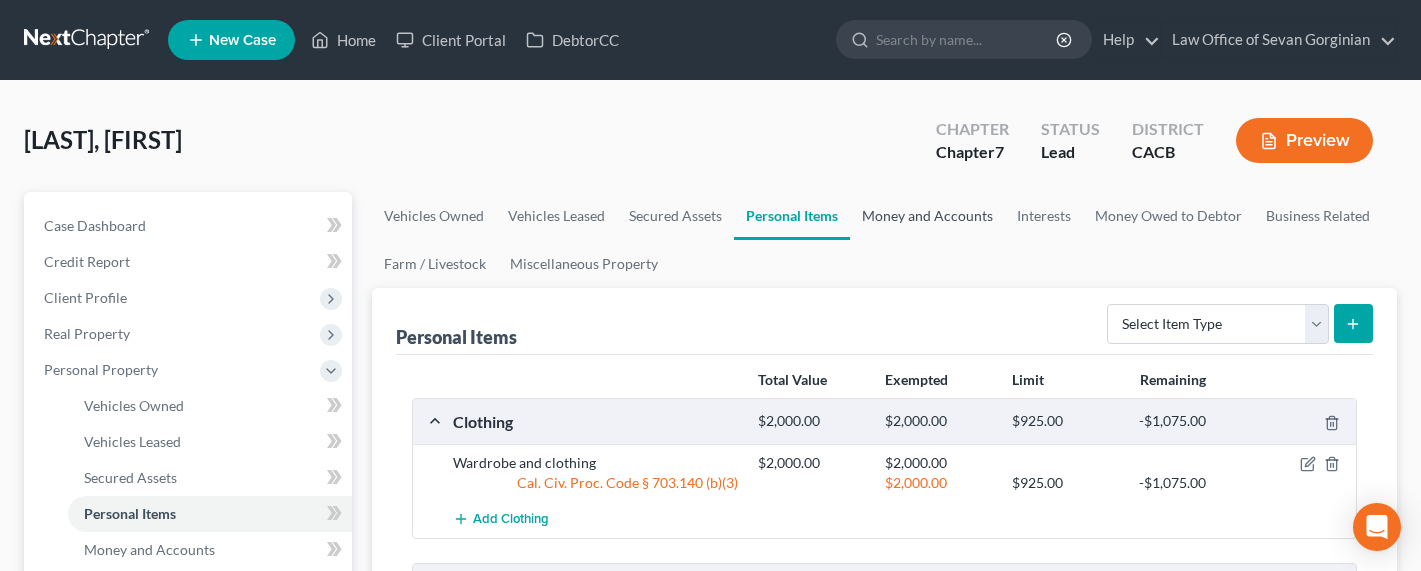 click on "Money and Accounts" at bounding box center [927, 216] 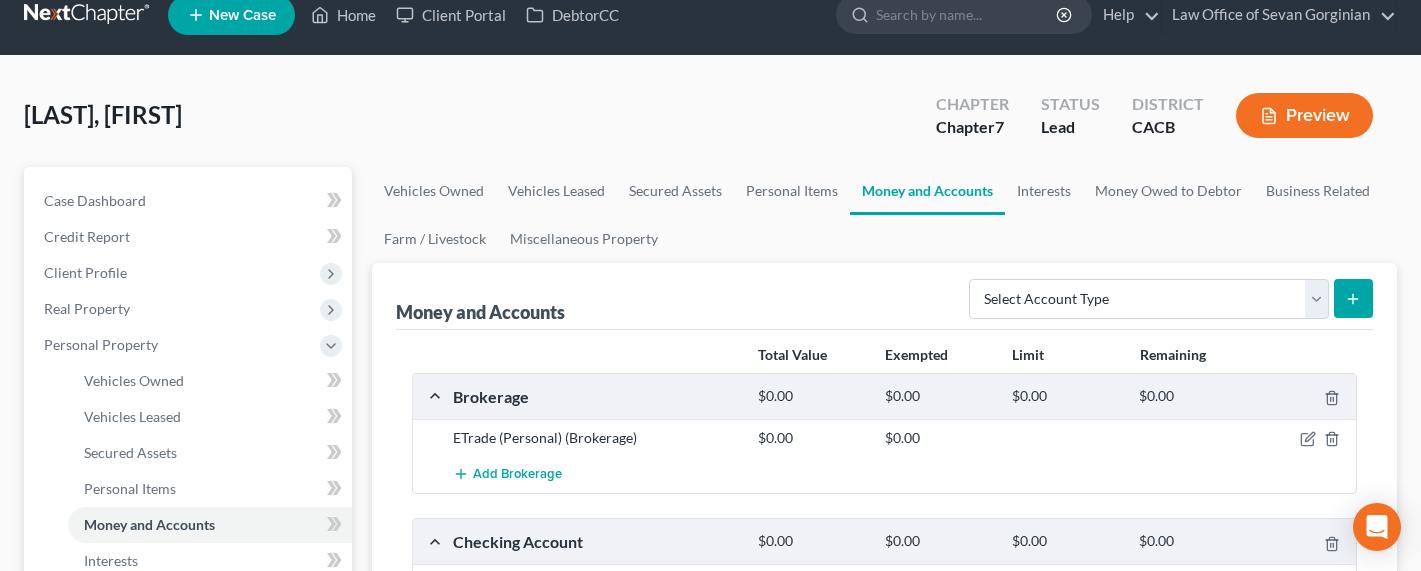 scroll, scrollTop: 0, scrollLeft: 0, axis: both 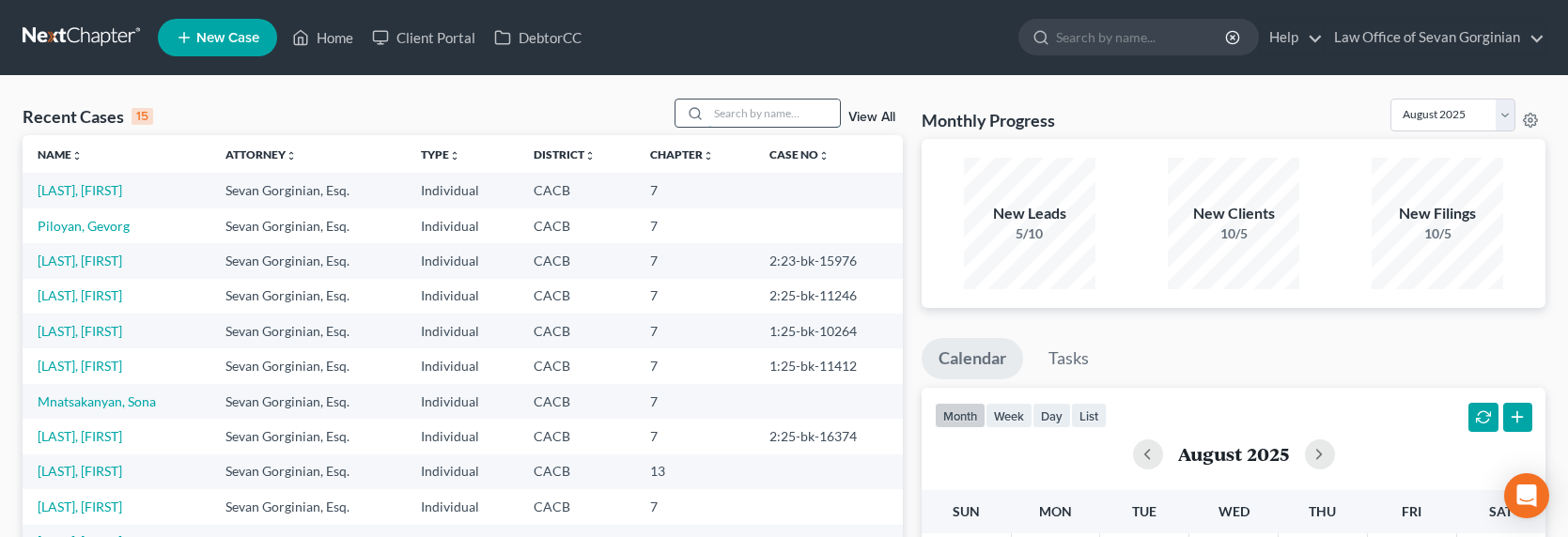 click at bounding box center [774, 113] 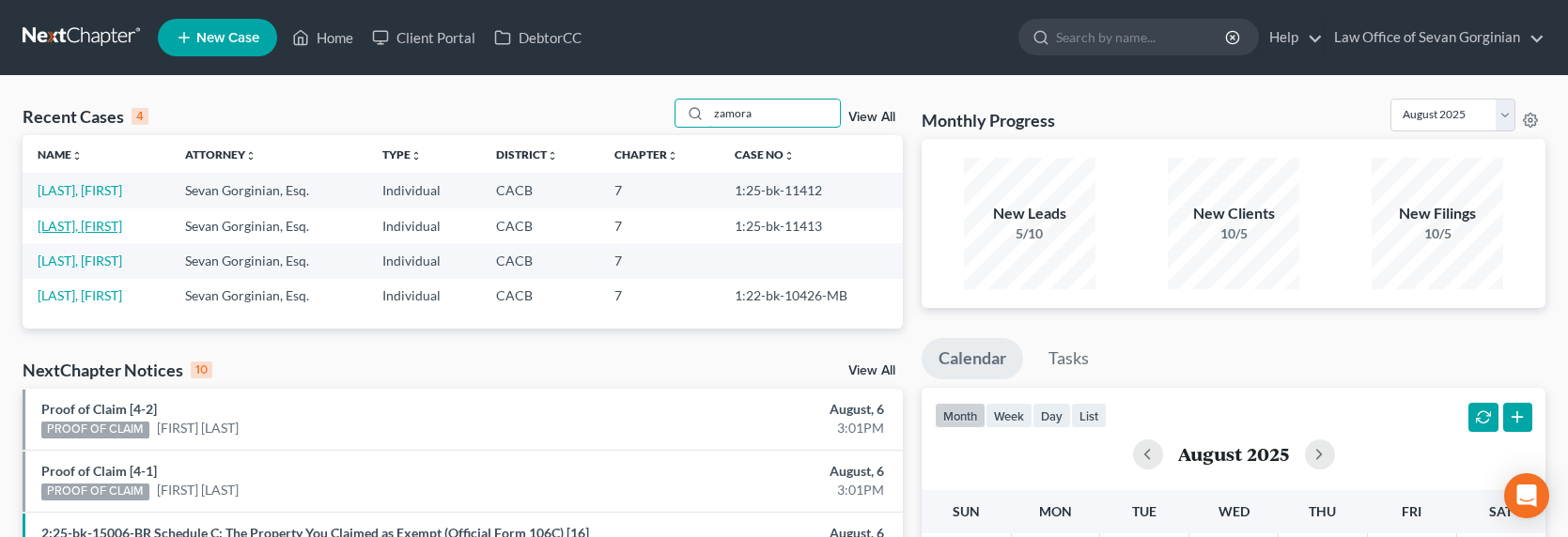 type on "zamora" 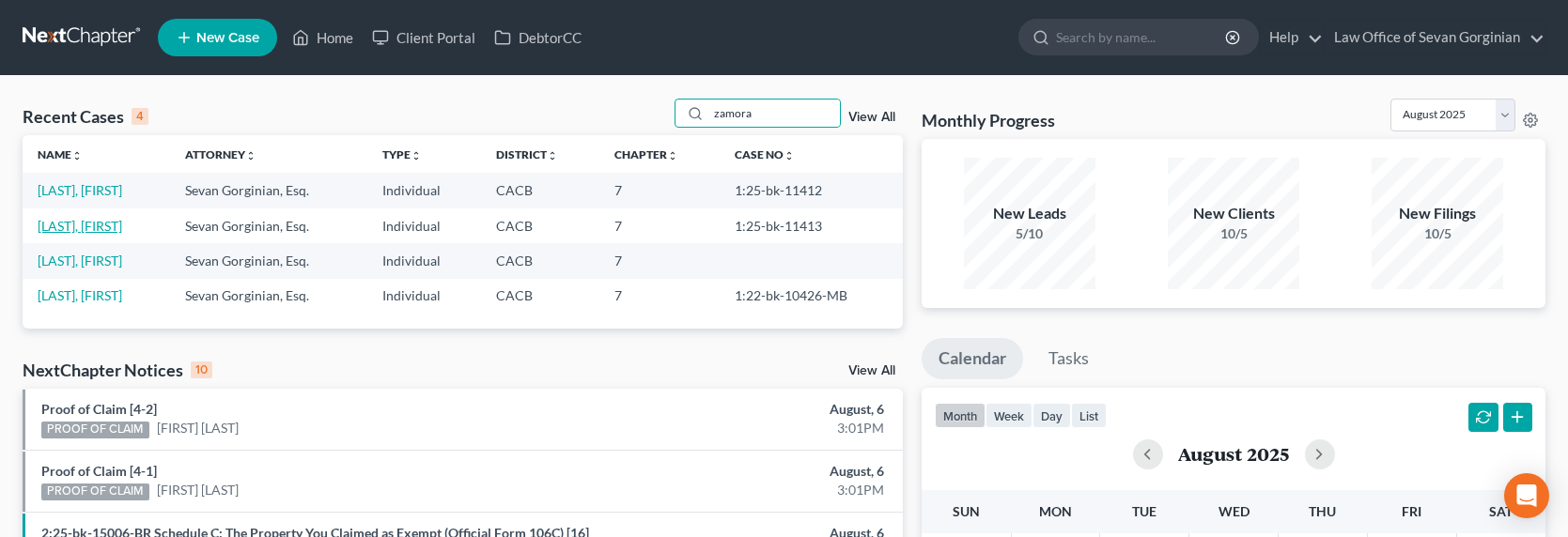 click on "[LAST], [FIRST]" at bounding box center (80, 225) 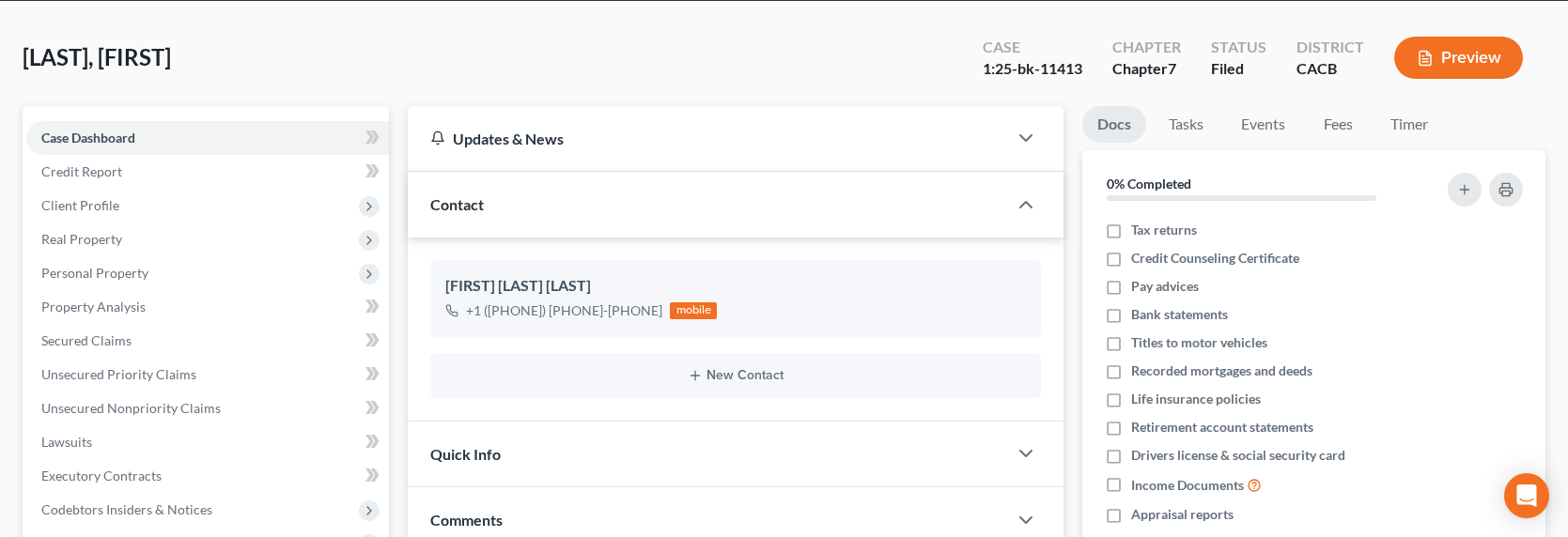 scroll, scrollTop: 0, scrollLeft: 0, axis: both 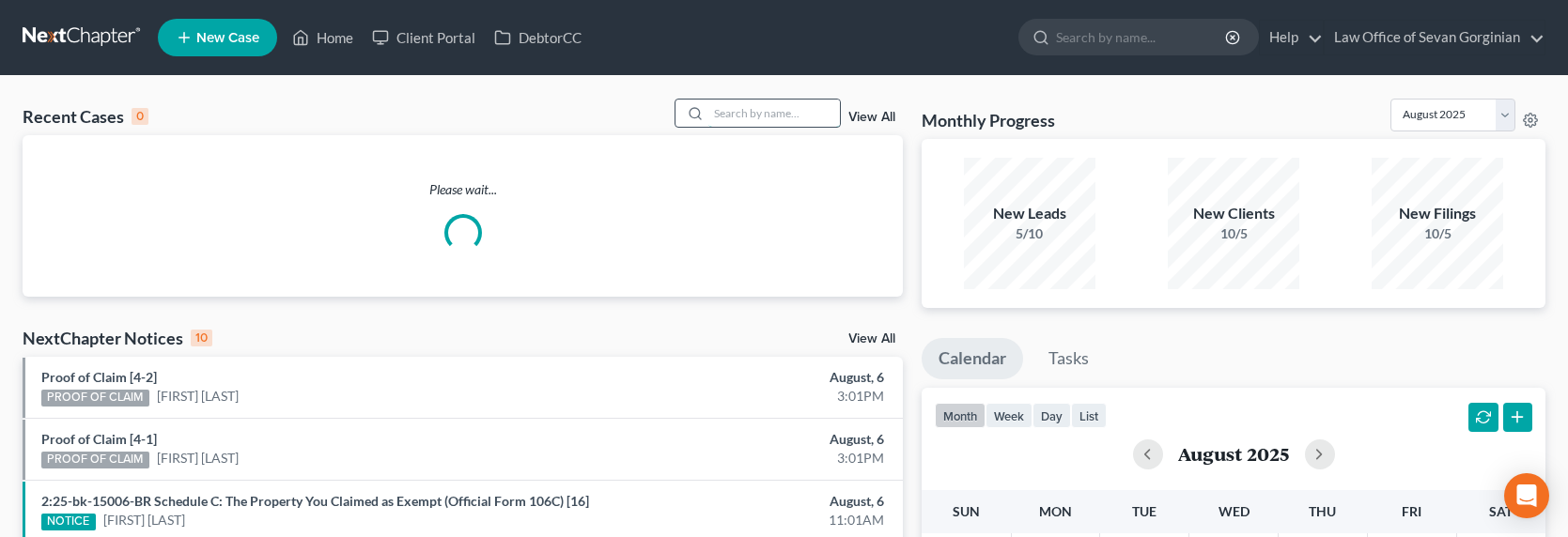 click at bounding box center [774, 113] 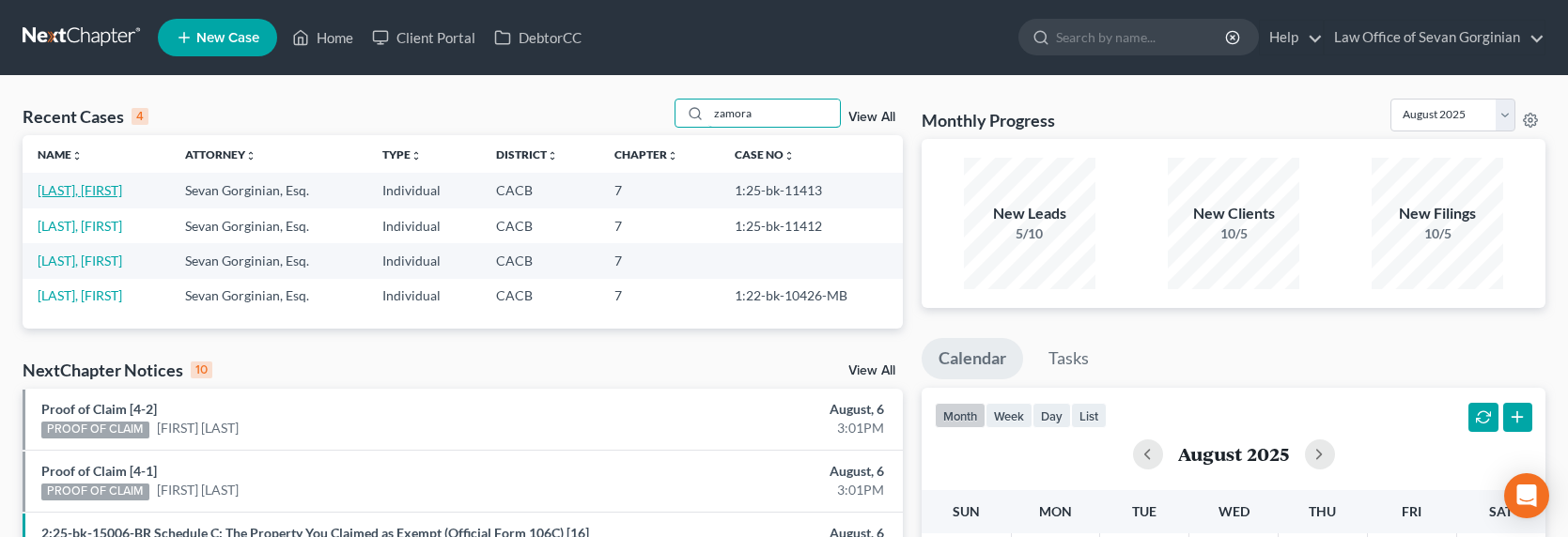 type on "zamora" 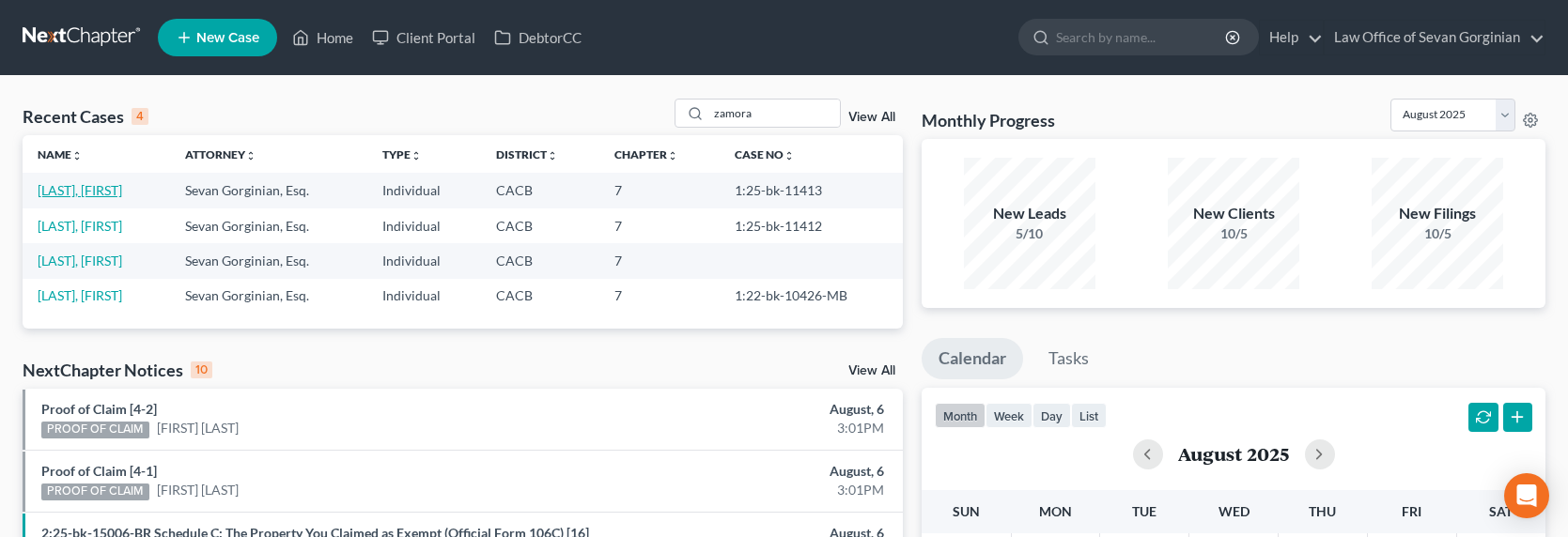 click on "[LAST], [FIRST]" at bounding box center [80, 190] 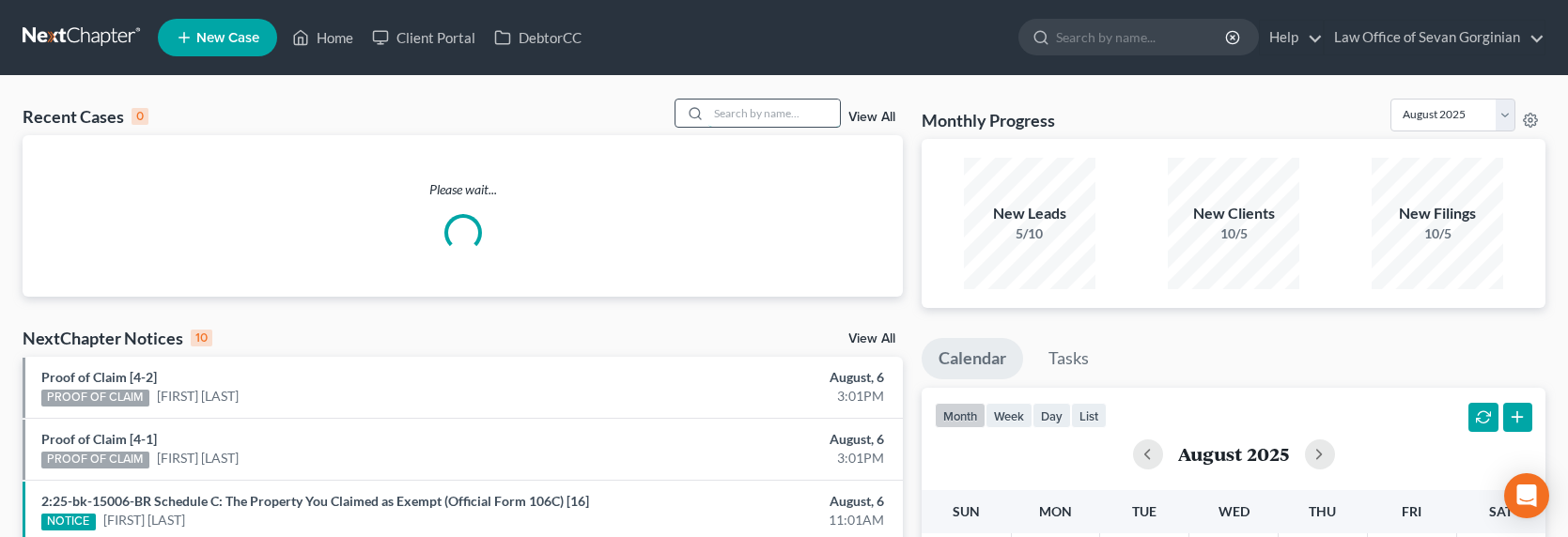 click at bounding box center [774, 113] 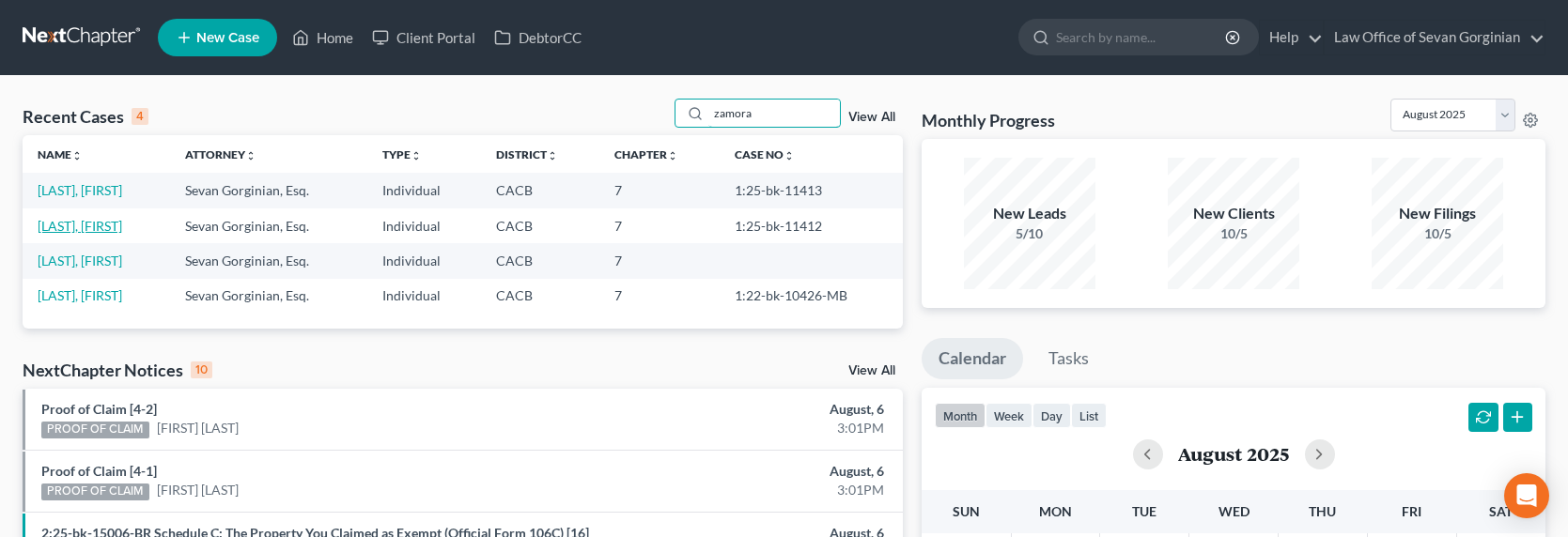 type on "zamora" 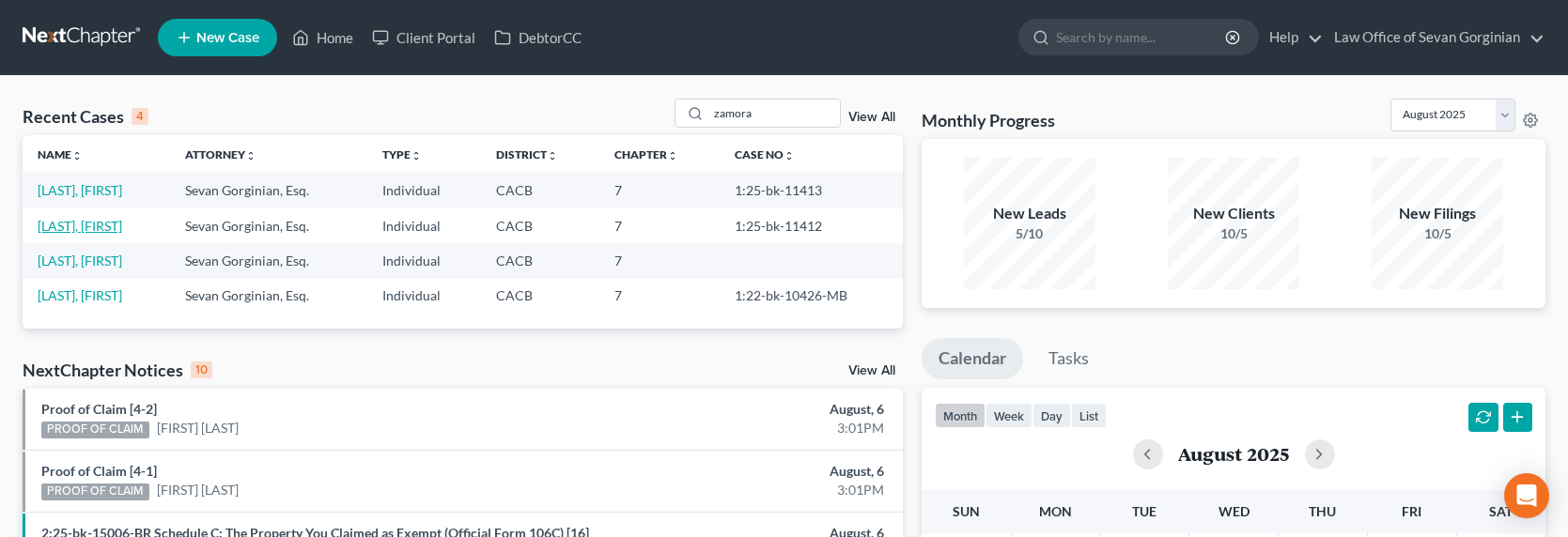 click on "[LAST], [FIRST]" at bounding box center (80, 225) 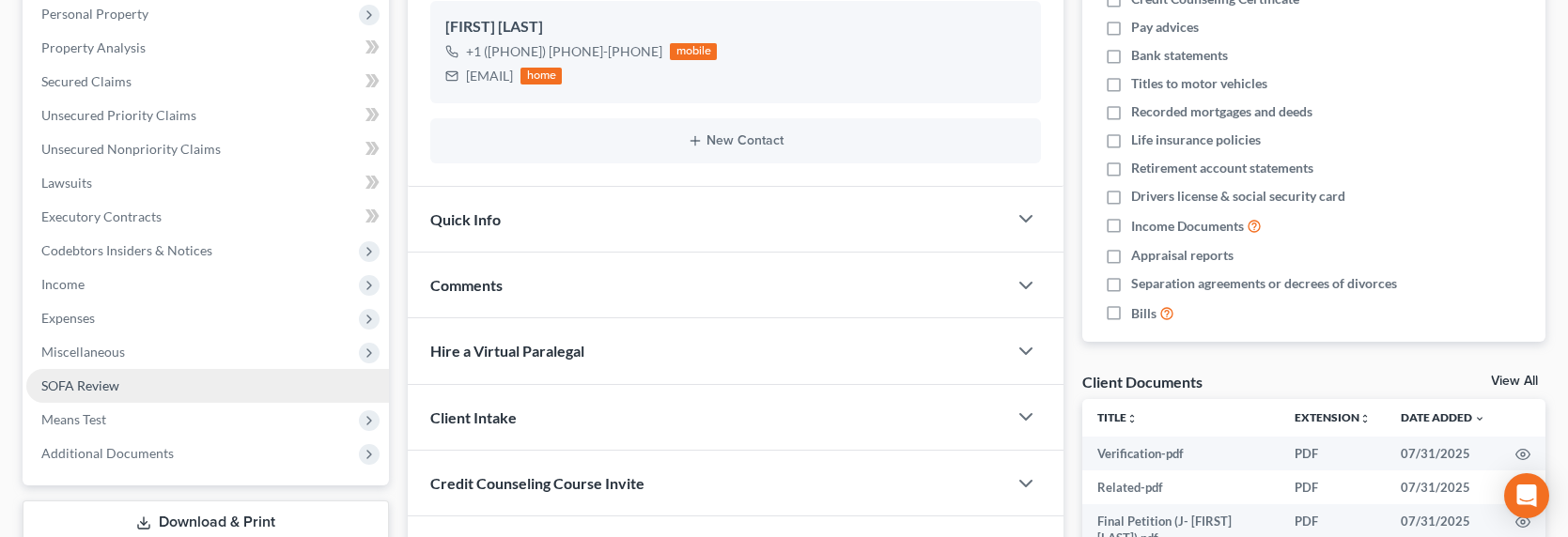 scroll, scrollTop: 403, scrollLeft: 0, axis: vertical 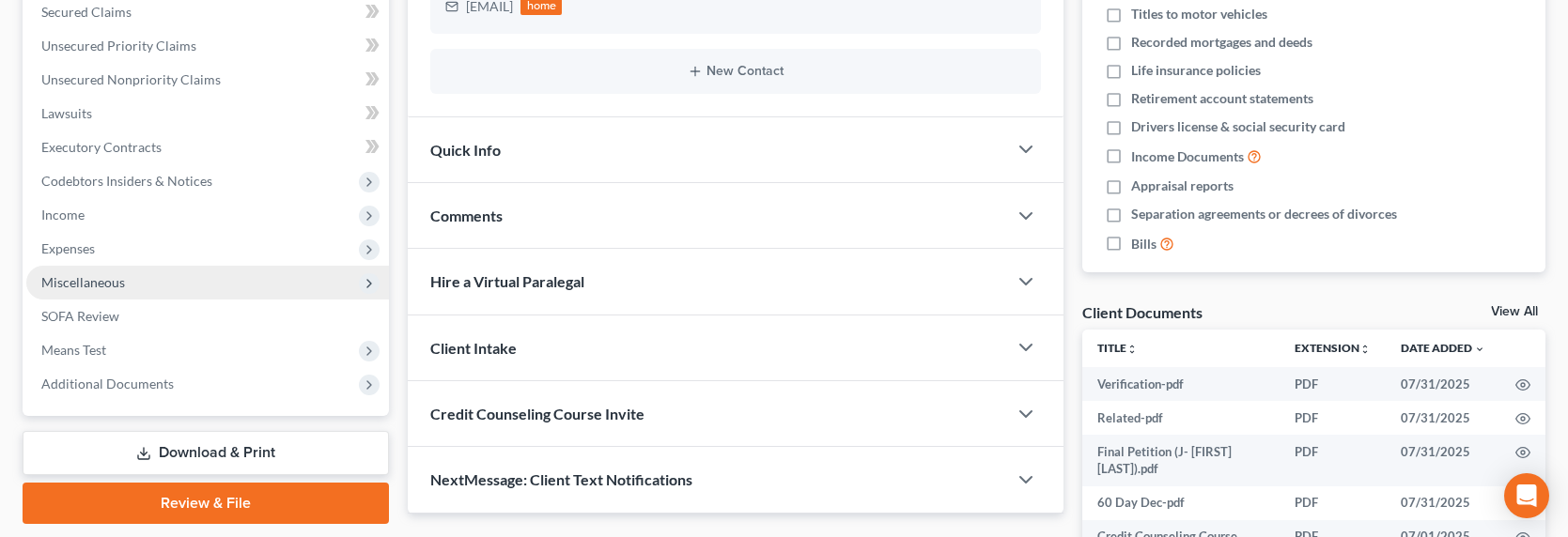 click on "Miscellaneous" at bounding box center (208, 283) 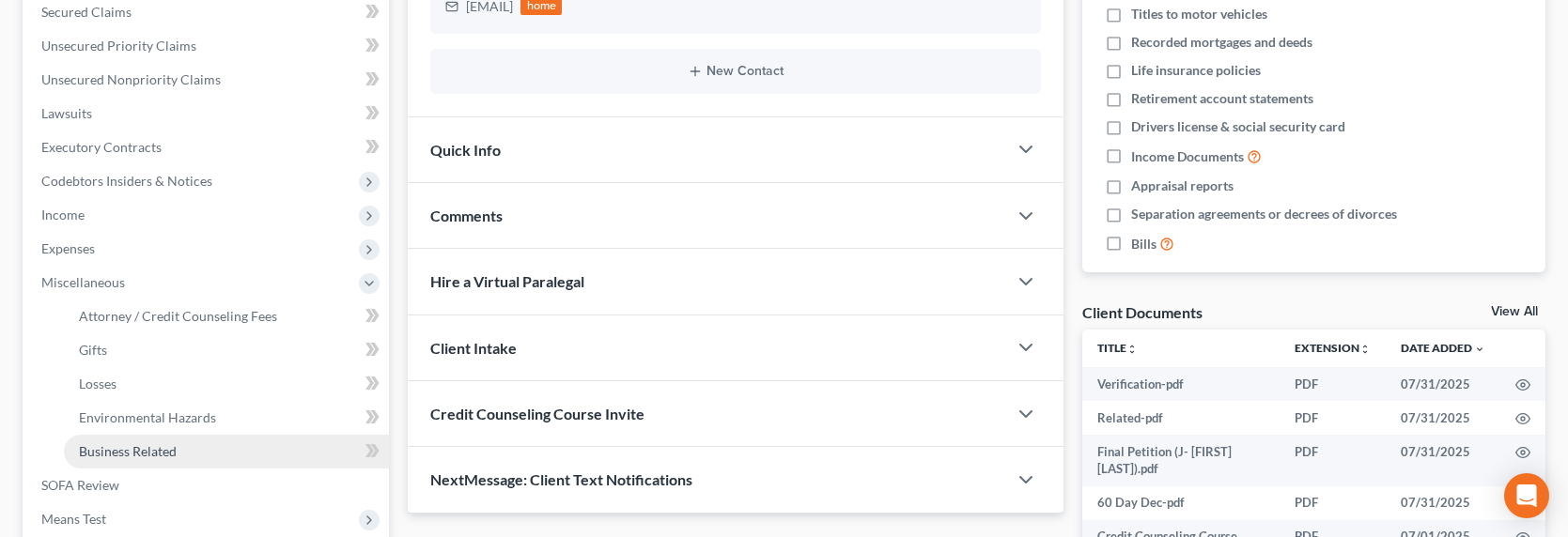 click on "Business Related" at bounding box center (128, 451) 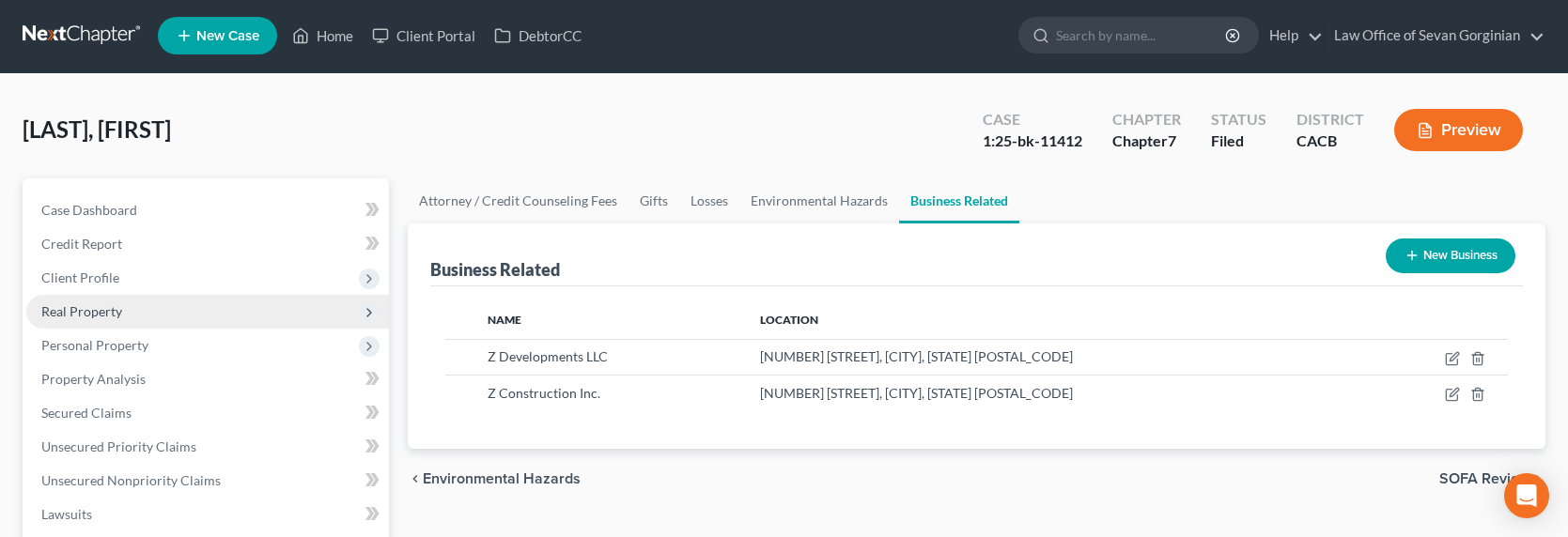 scroll, scrollTop: 0, scrollLeft: 0, axis: both 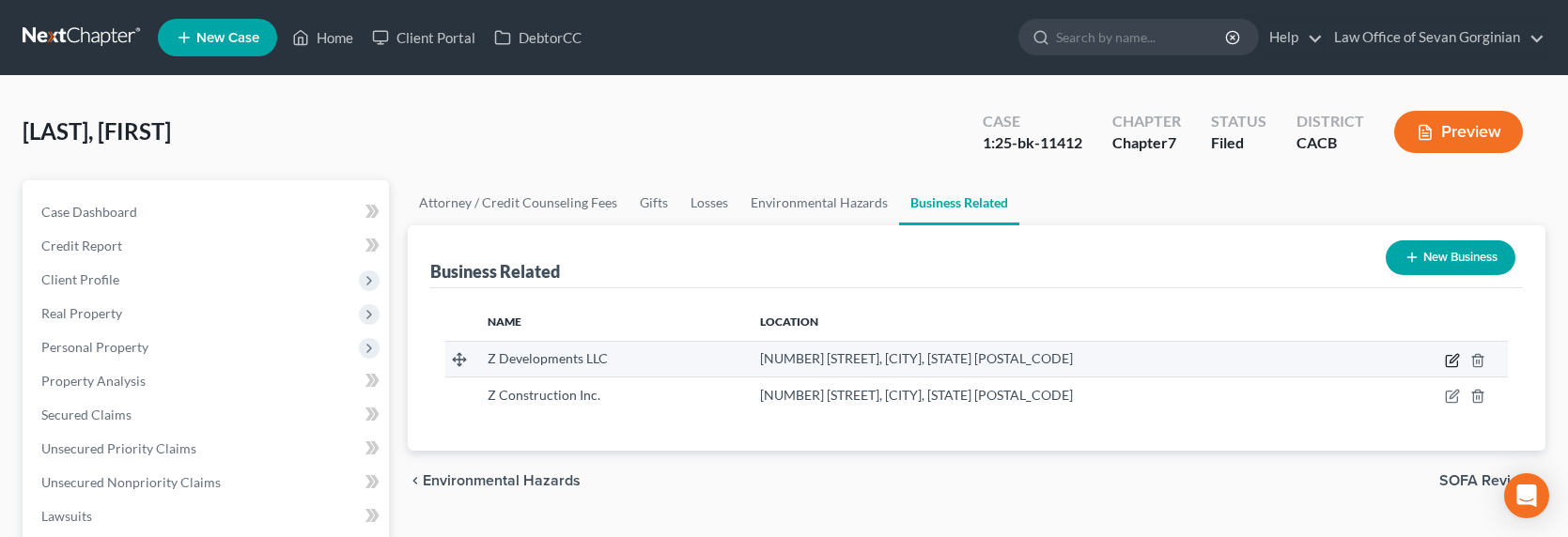 click 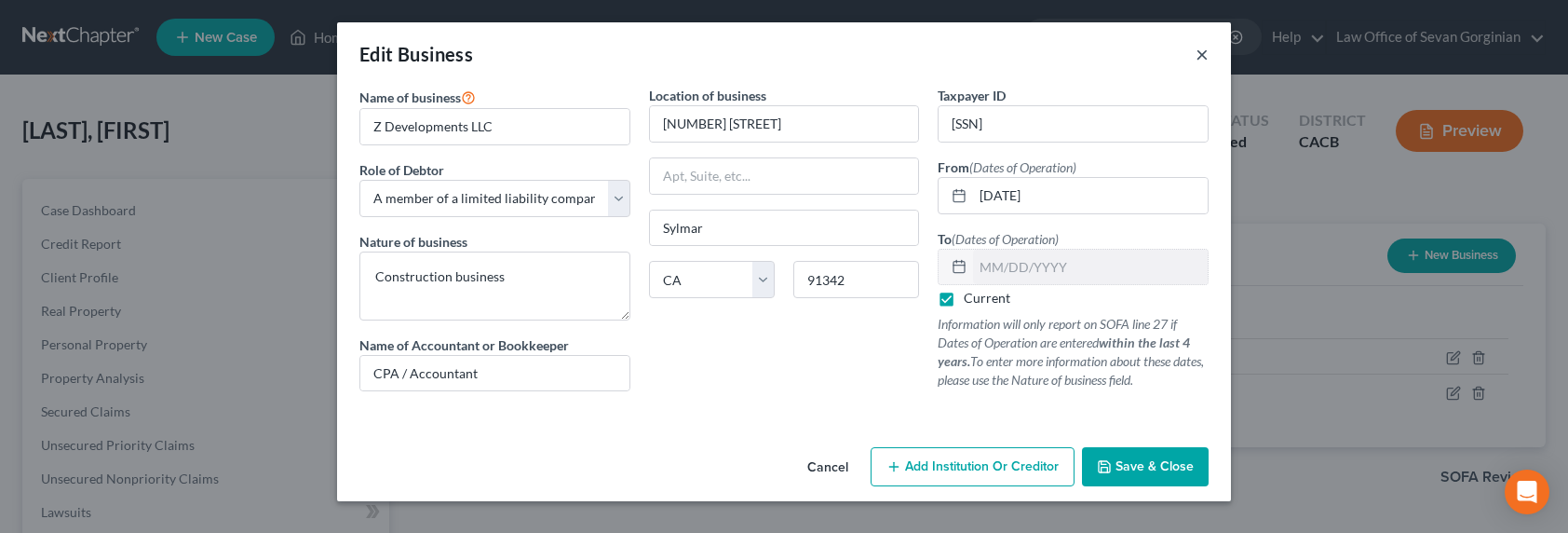 drag, startPoint x: 1207, startPoint y: 50, endPoint x: 1207, endPoint y: 74, distance: 24 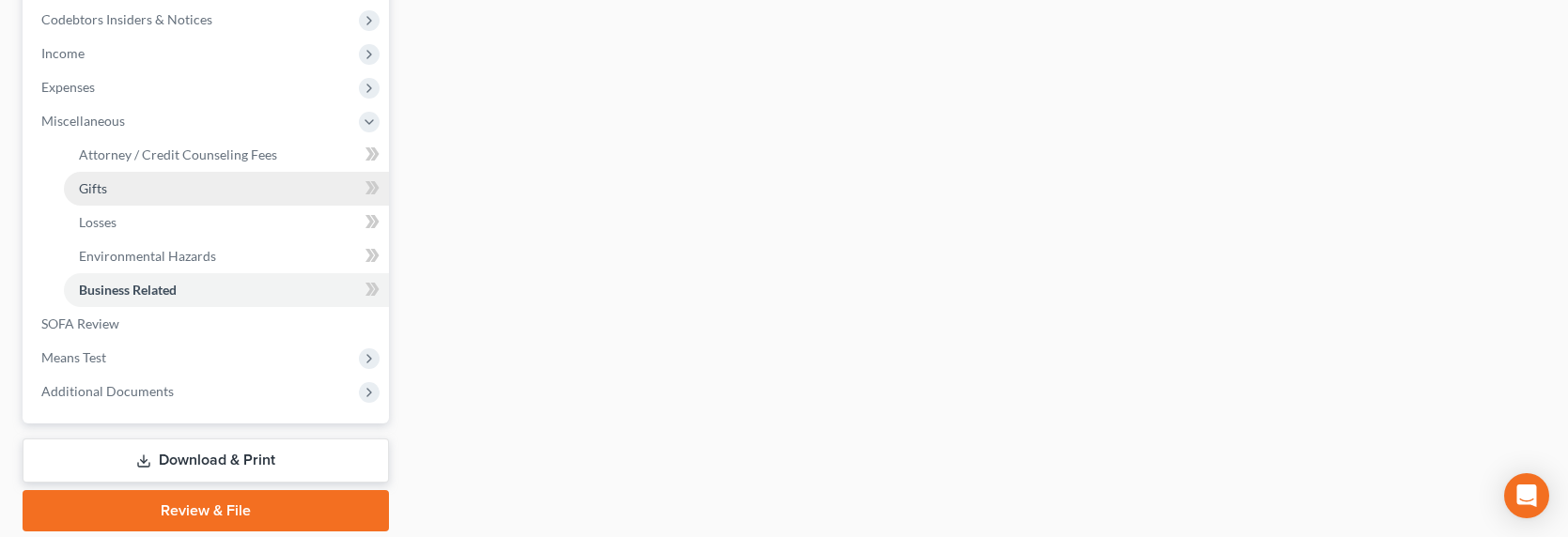 scroll, scrollTop: 628, scrollLeft: 0, axis: vertical 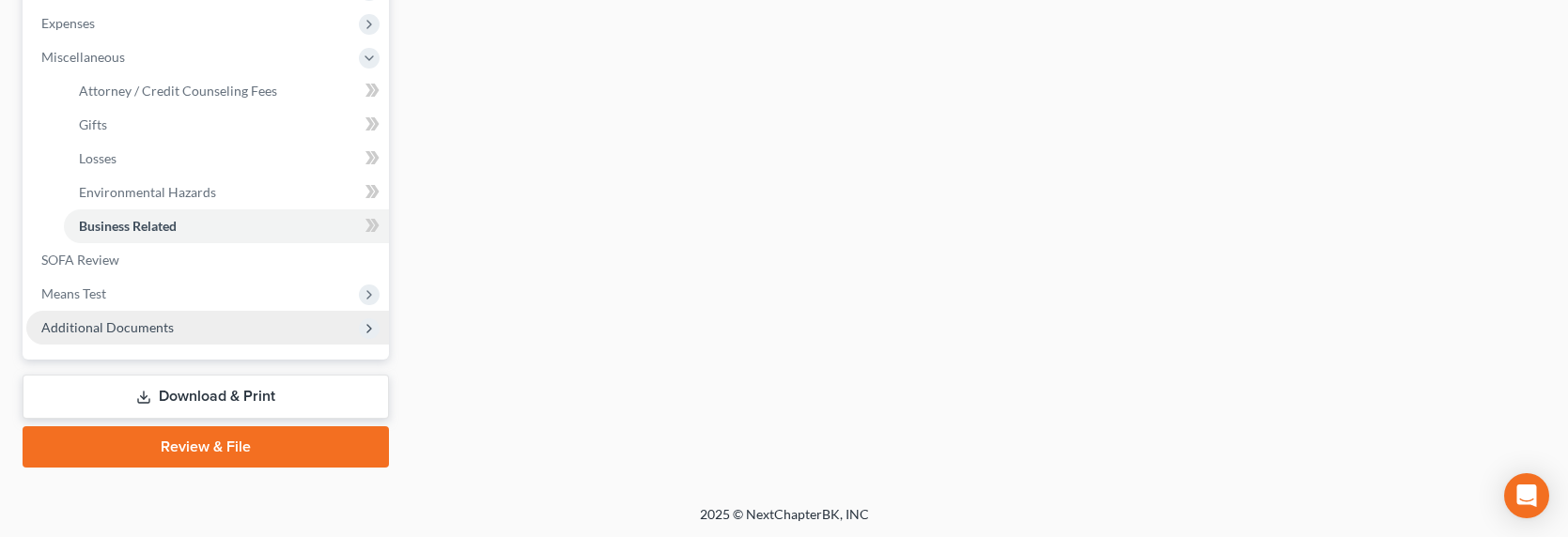 click on "Additional Documents" at bounding box center [107, 327] 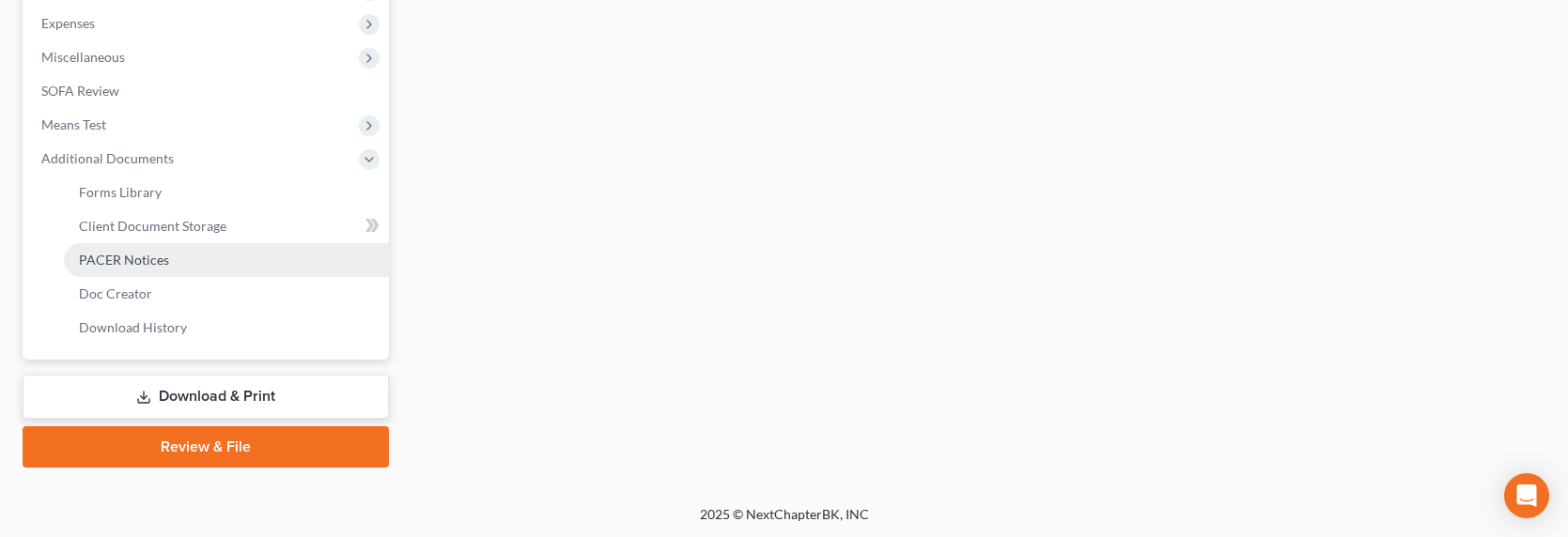 click on "PACER Notices" at bounding box center (124, 259) 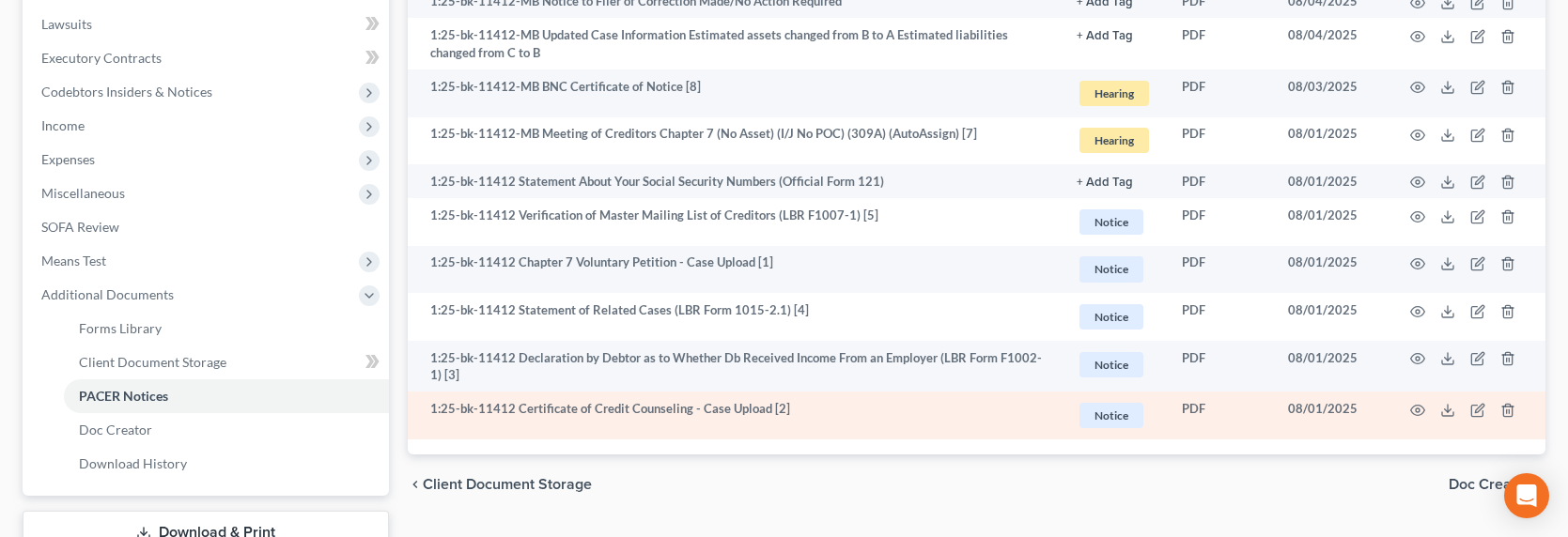 scroll, scrollTop: 558, scrollLeft: 0, axis: vertical 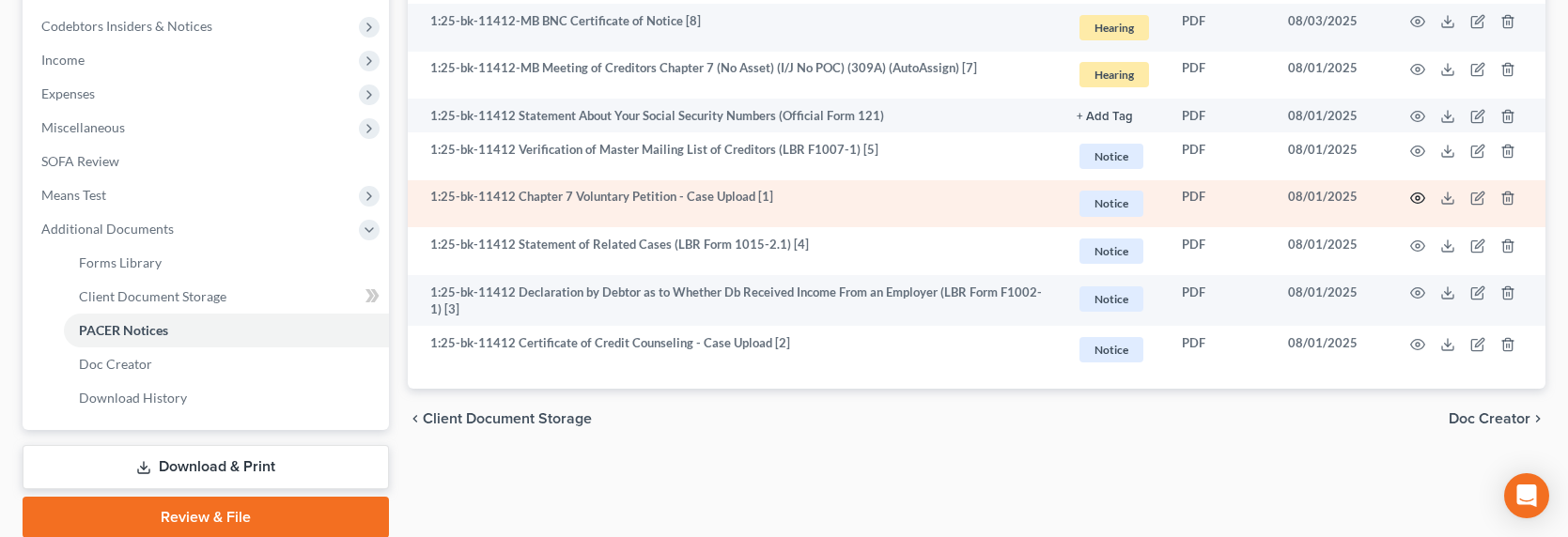 click 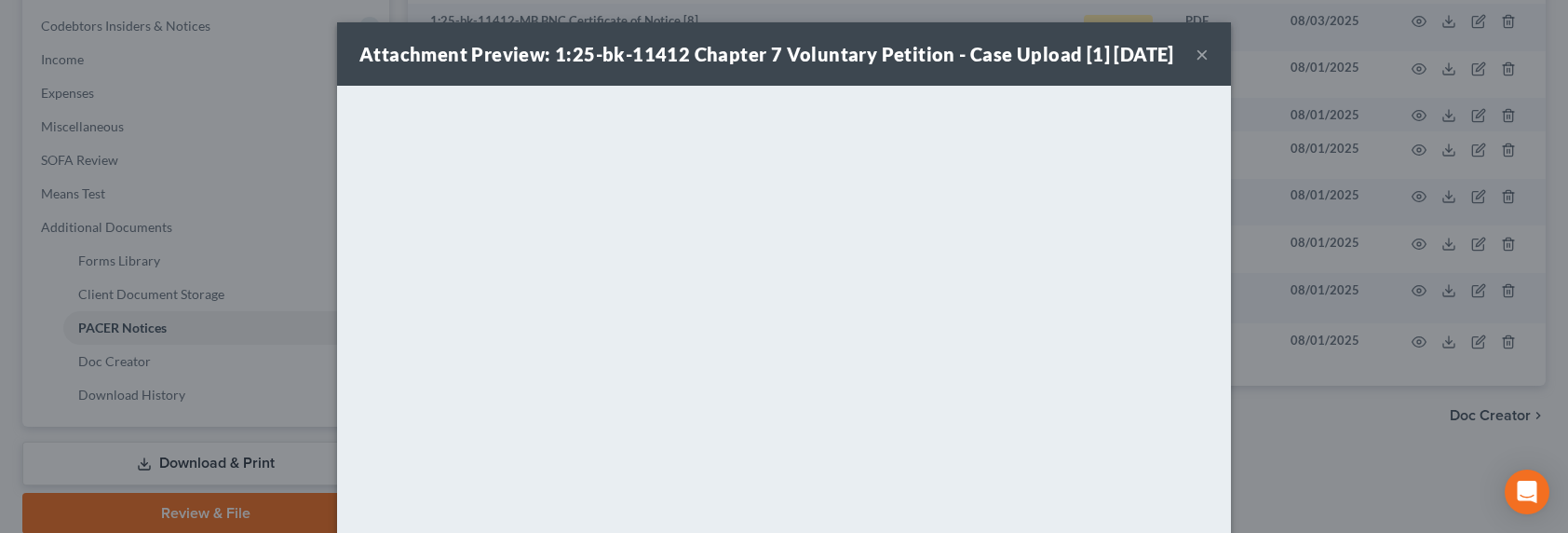 click on "×" at bounding box center [1202, 54] 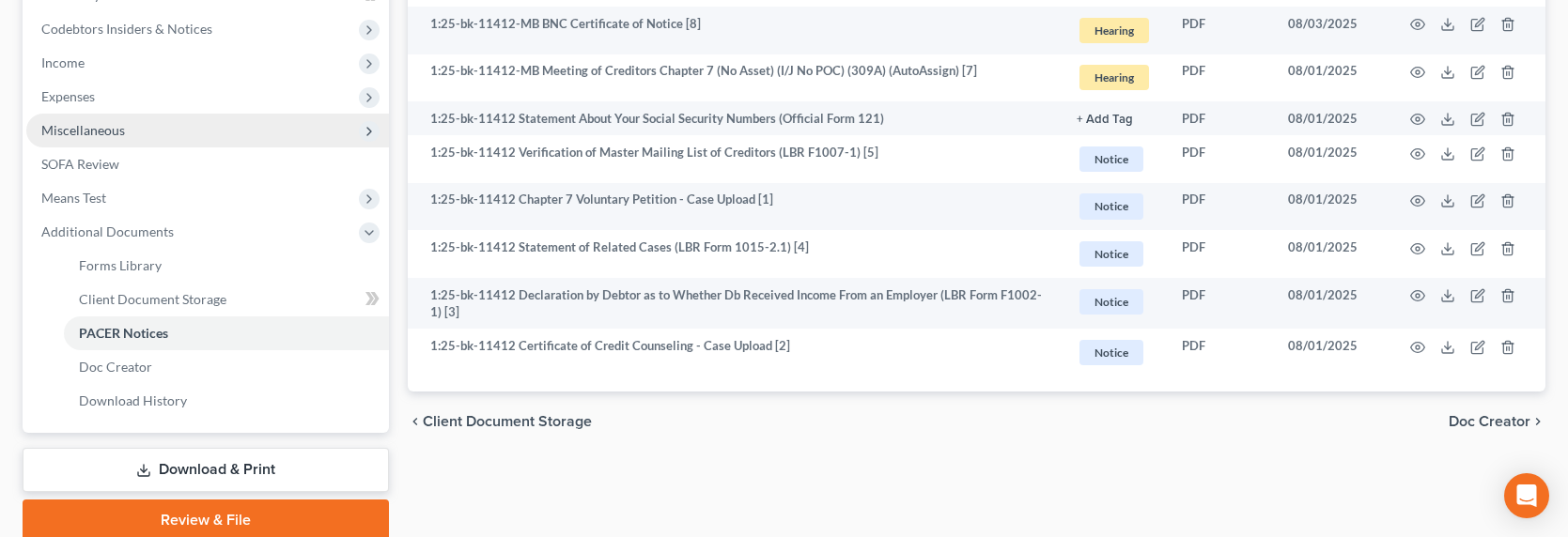 scroll, scrollTop: 554, scrollLeft: 0, axis: vertical 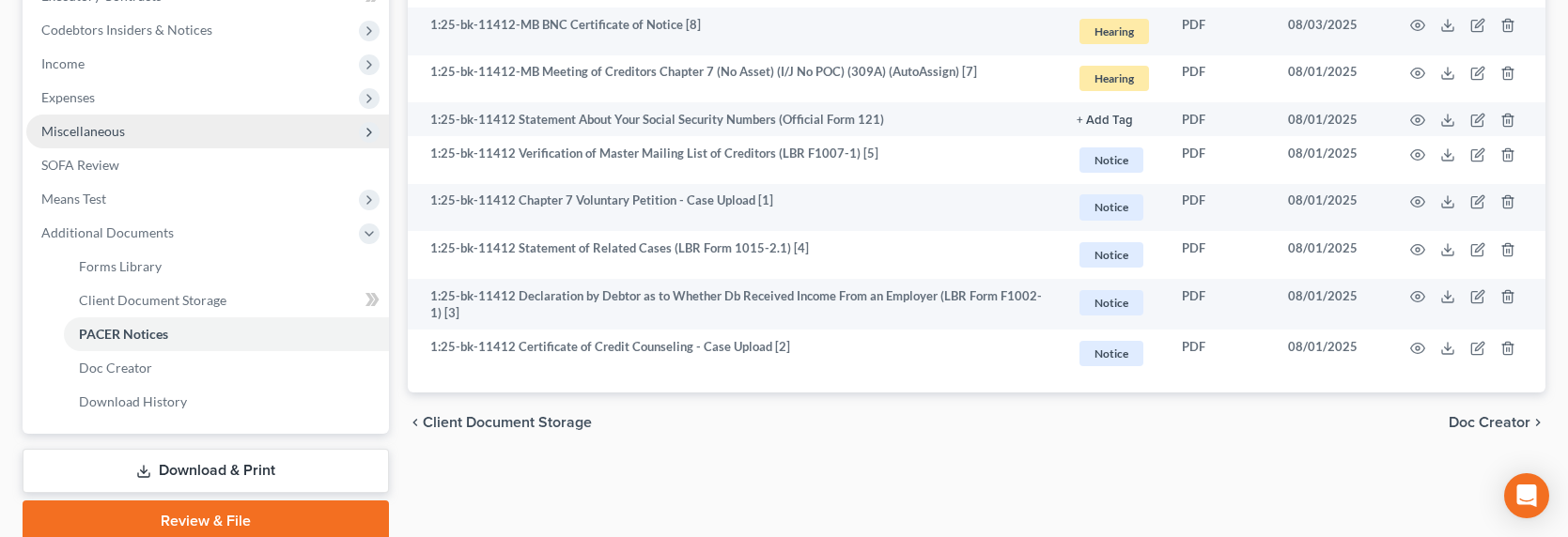 click on "Miscellaneous" at bounding box center (83, 130) 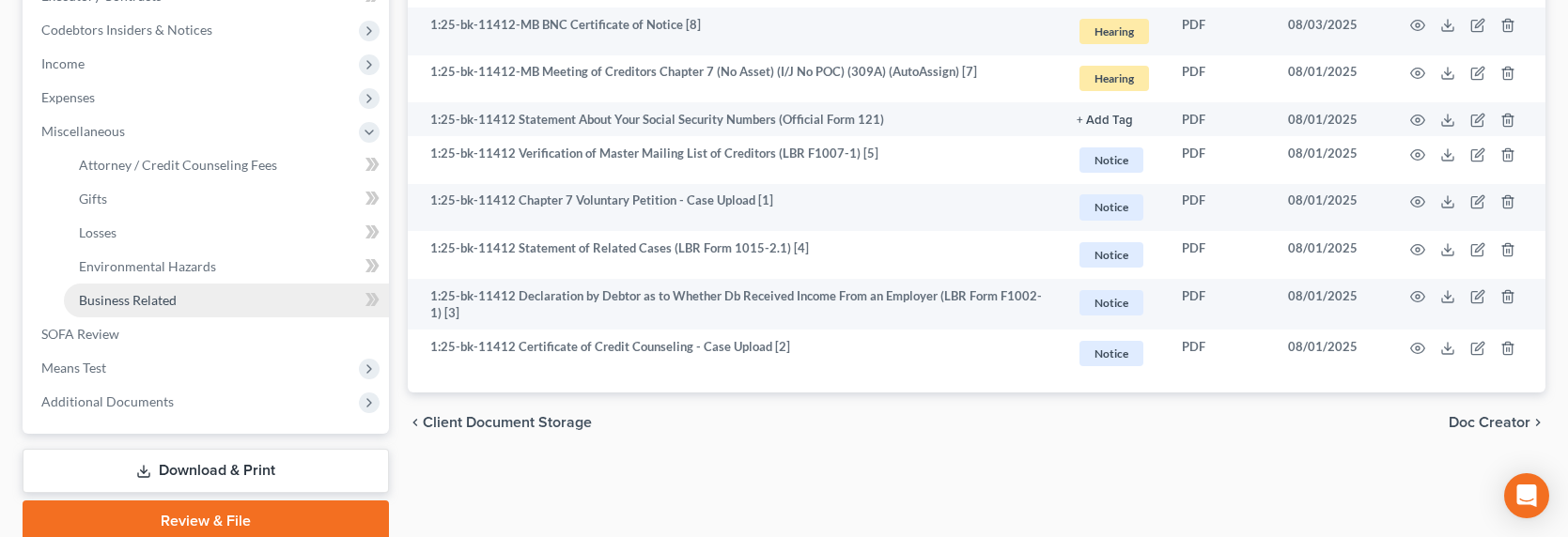 click on "Business Related" at bounding box center [128, 299] 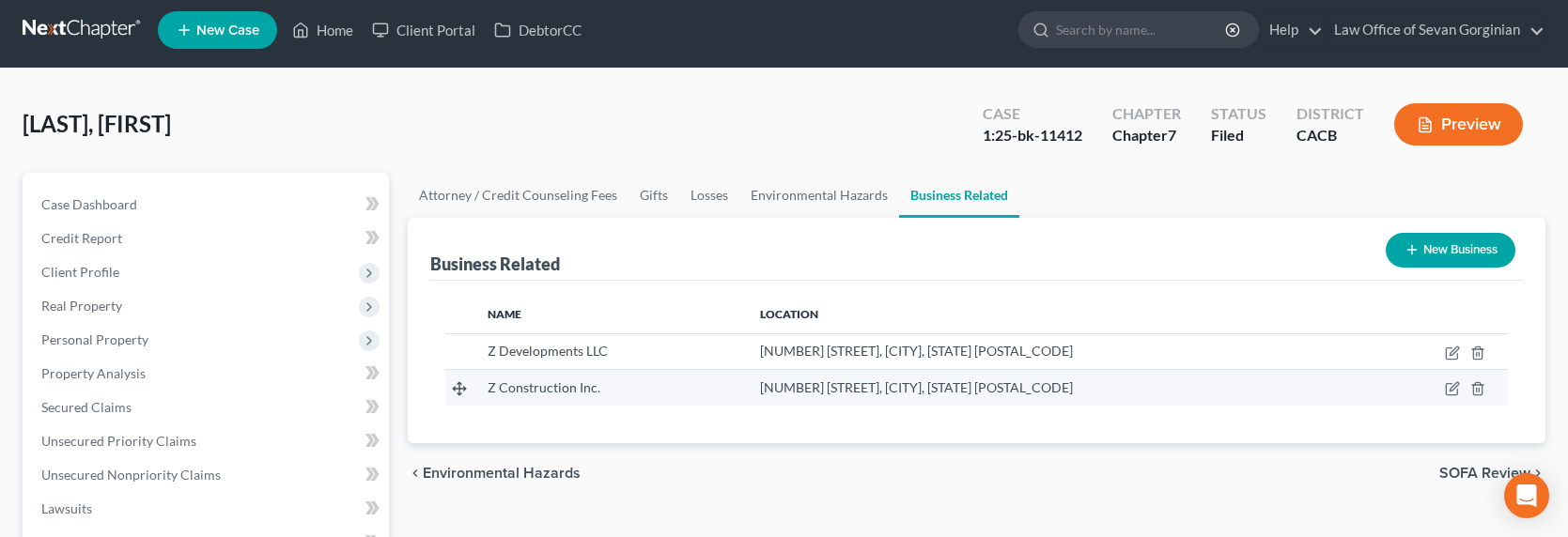 scroll, scrollTop: 0, scrollLeft: 0, axis: both 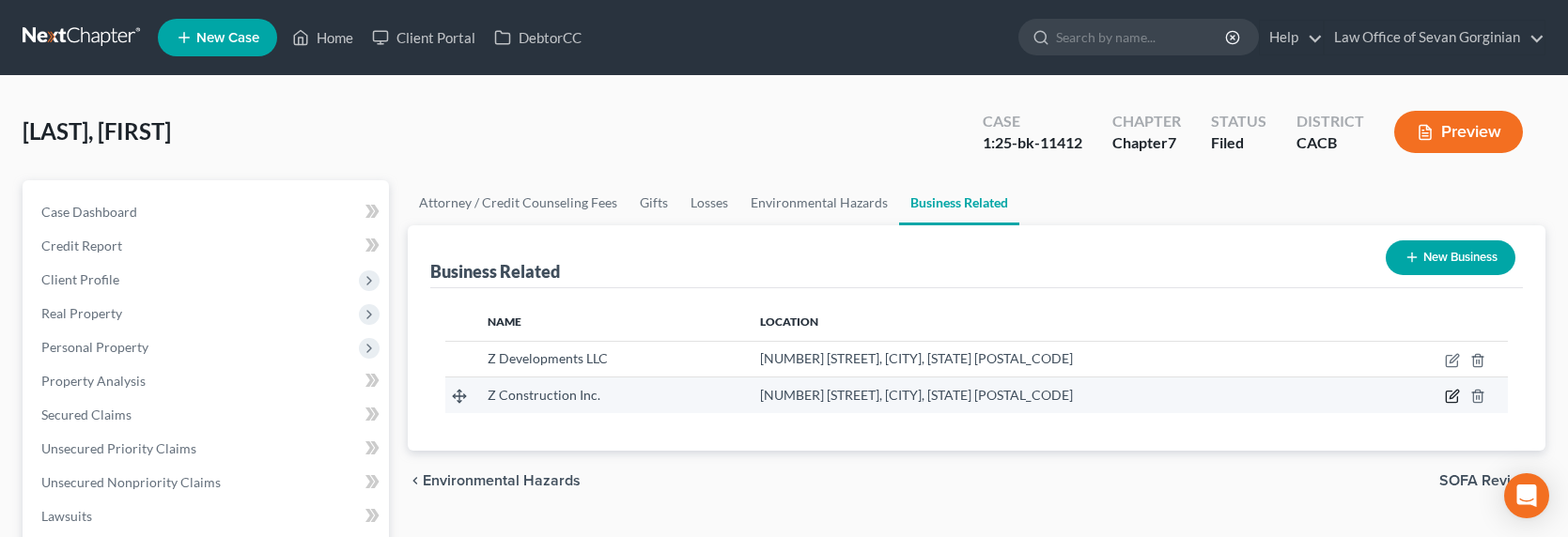 click 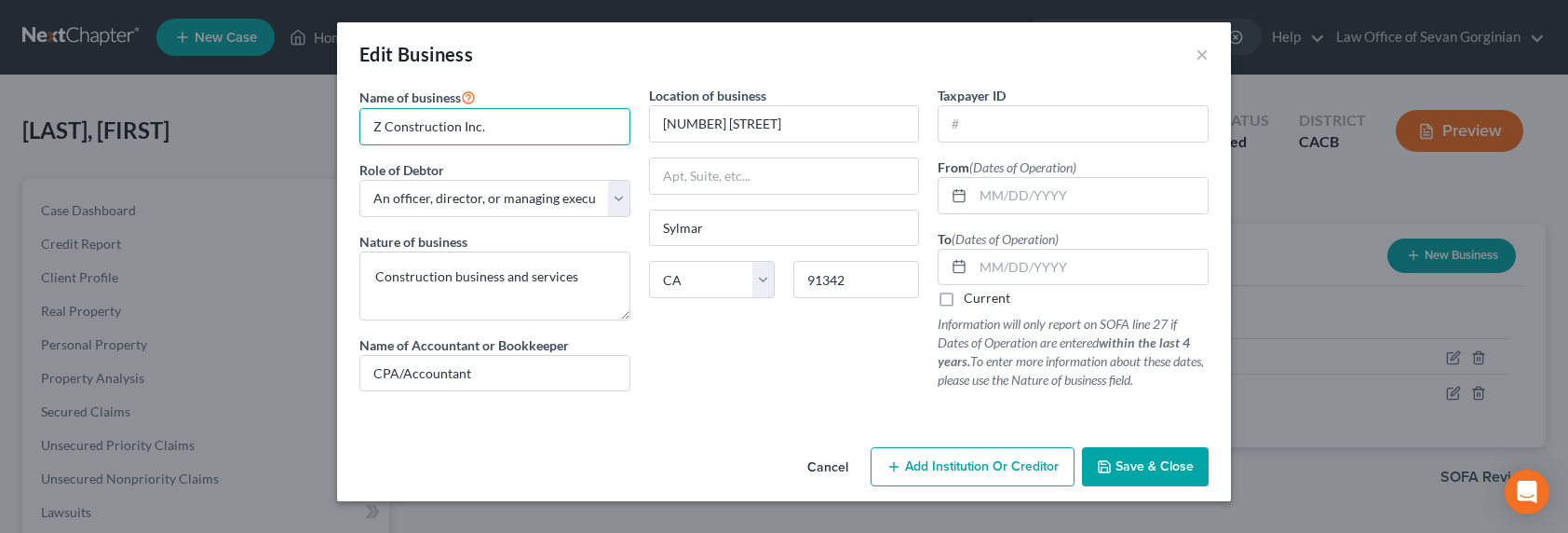 drag, startPoint x: 495, startPoint y: 129, endPoint x: 314, endPoint y: 127, distance: 181.01105 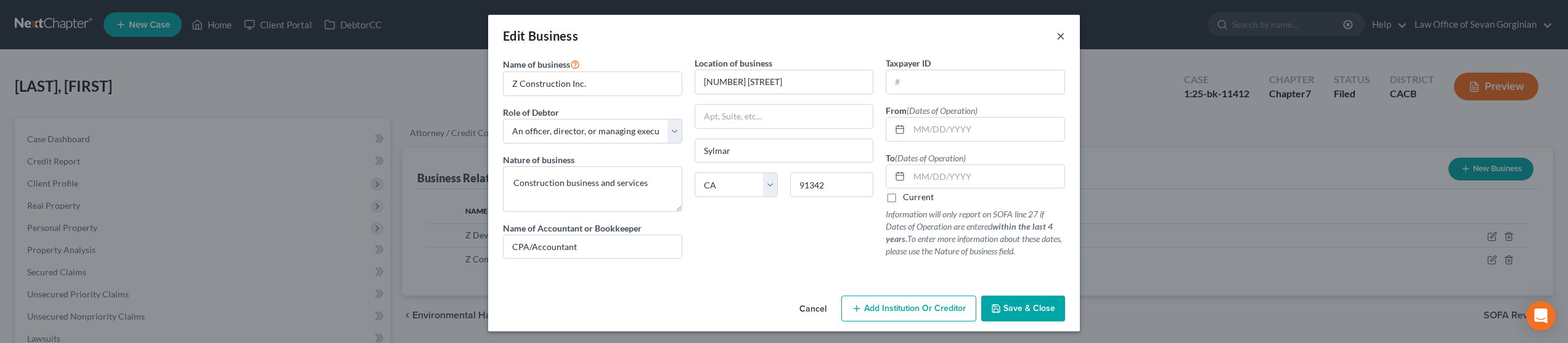 click on "×" at bounding box center (1061, 36) 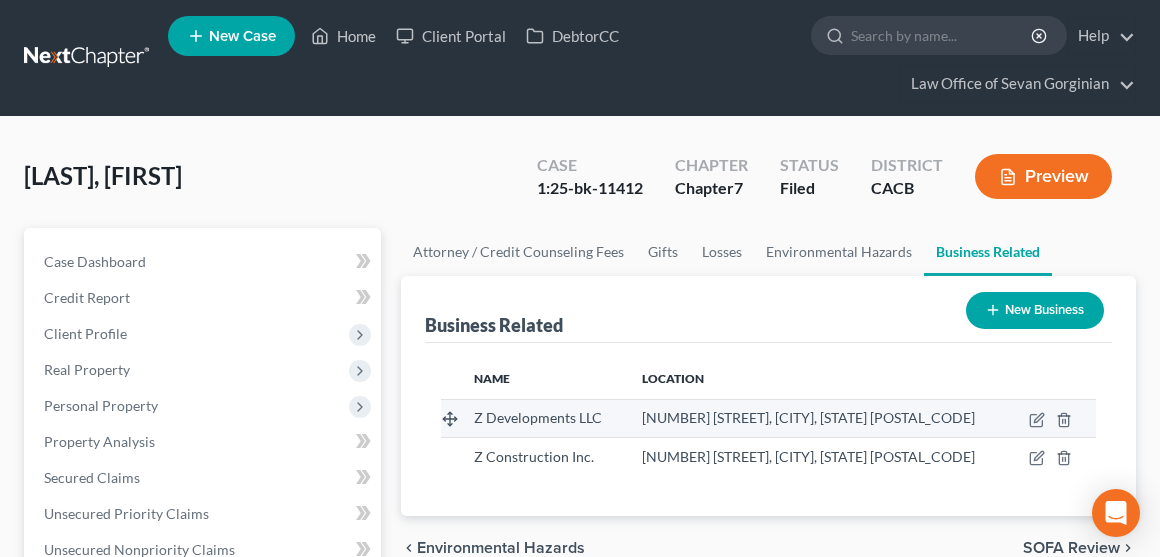 click at bounding box center (1052, 418) 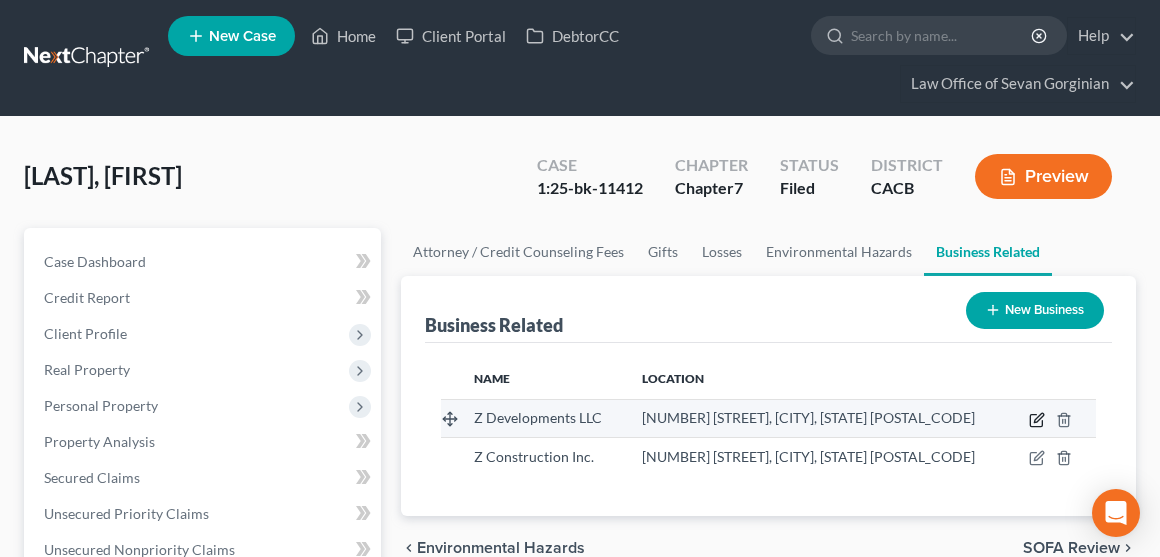 click 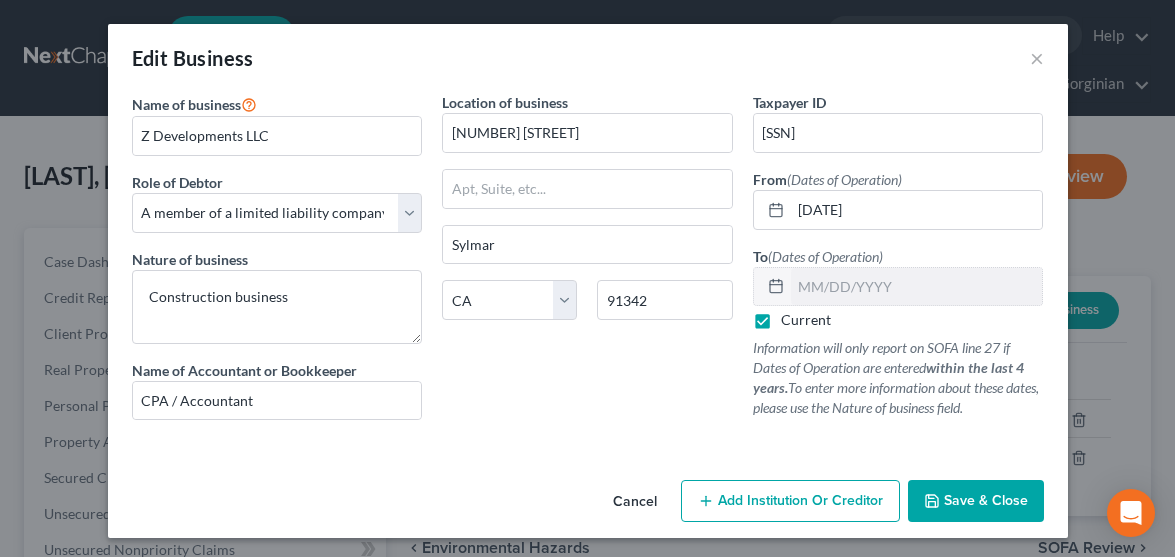 click on "Save & Close" at bounding box center [986, 500] 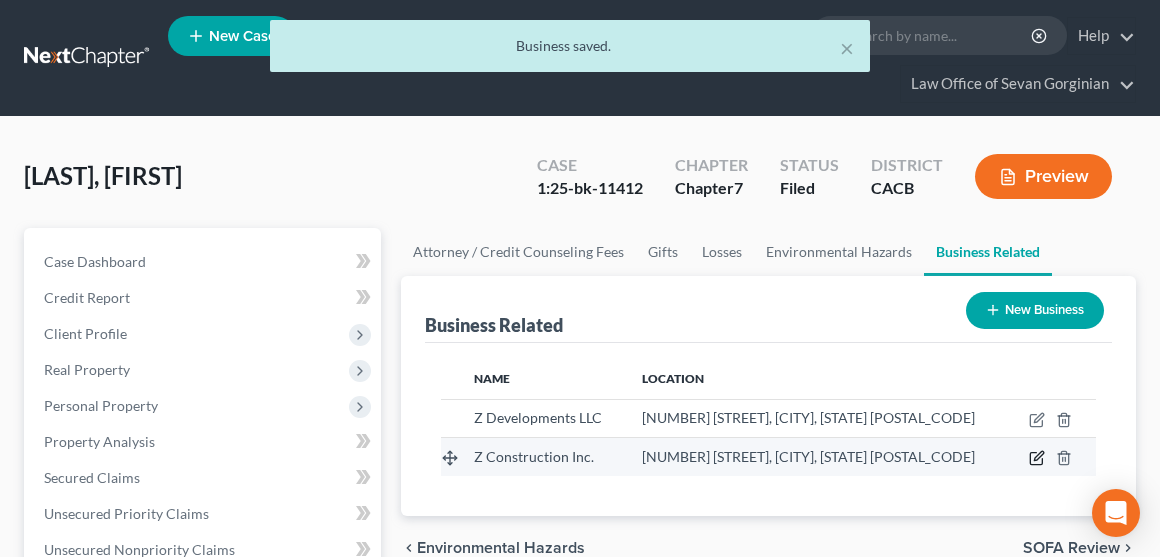 click 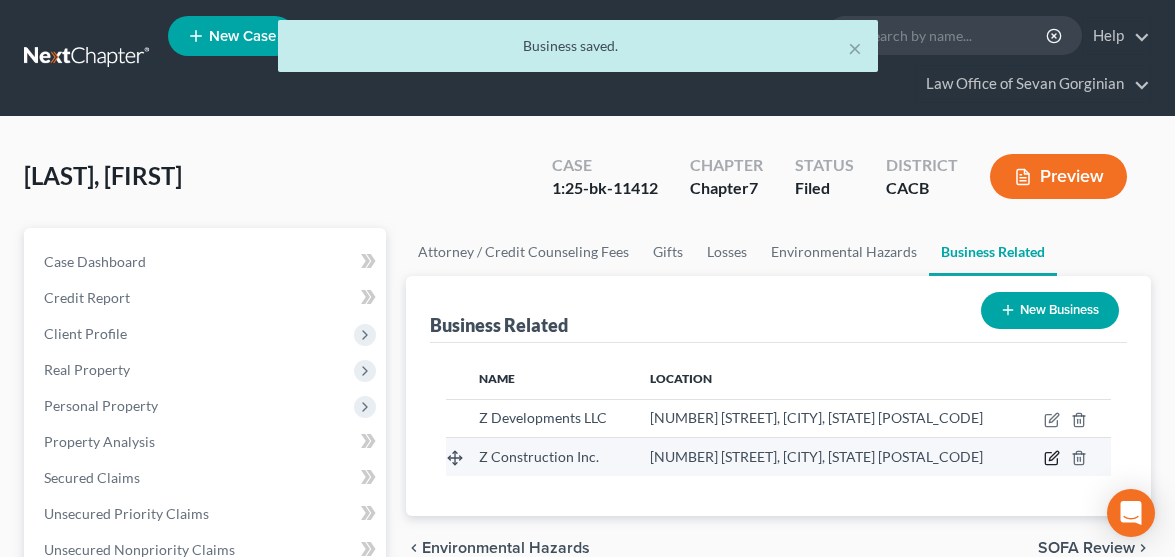 select on "officer" 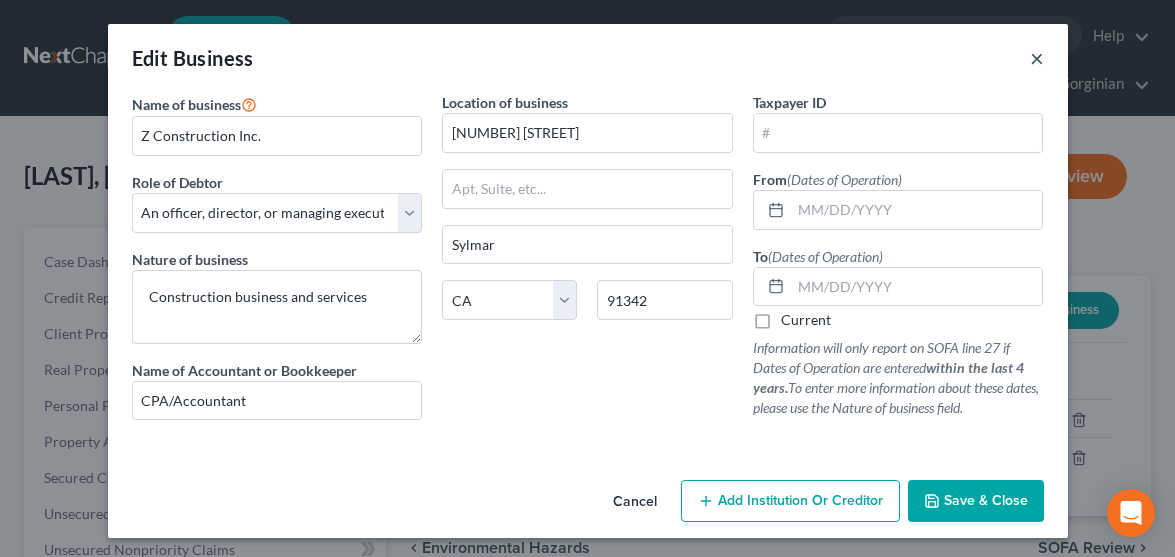click on "×" at bounding box center (1037, 58) 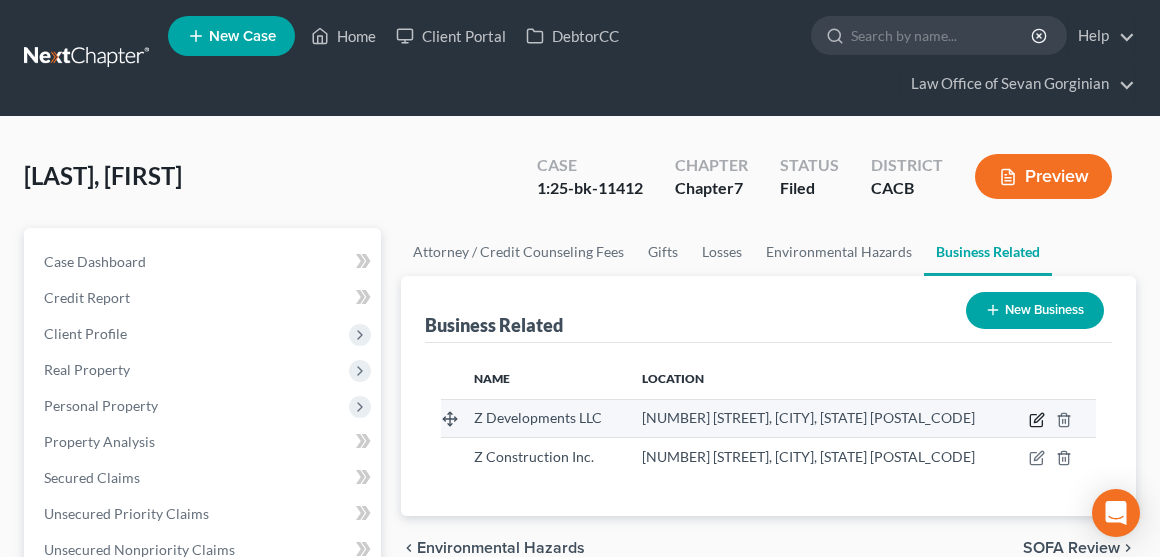click 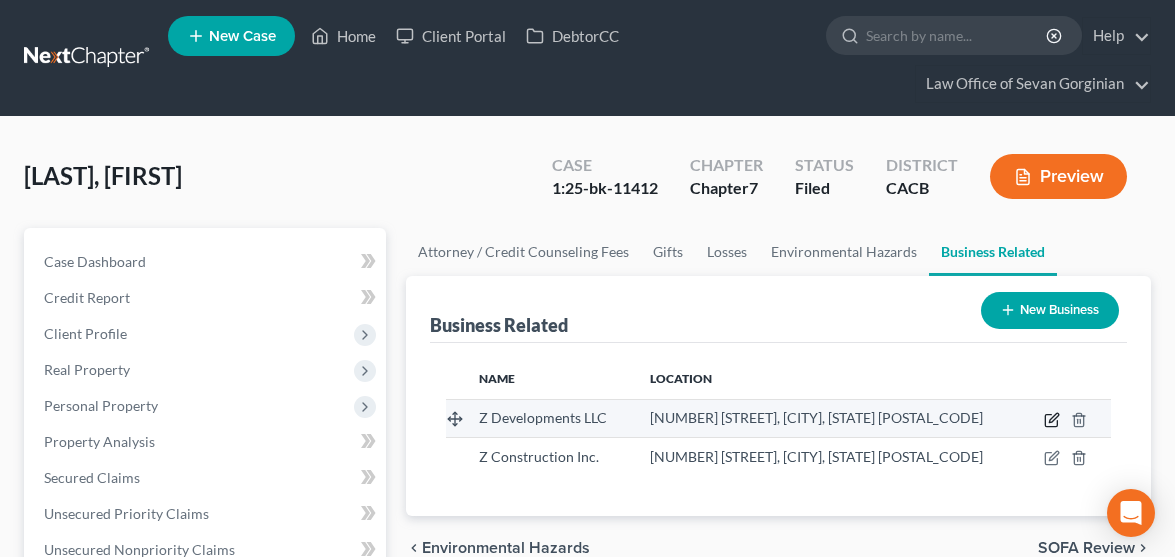 select on "member" 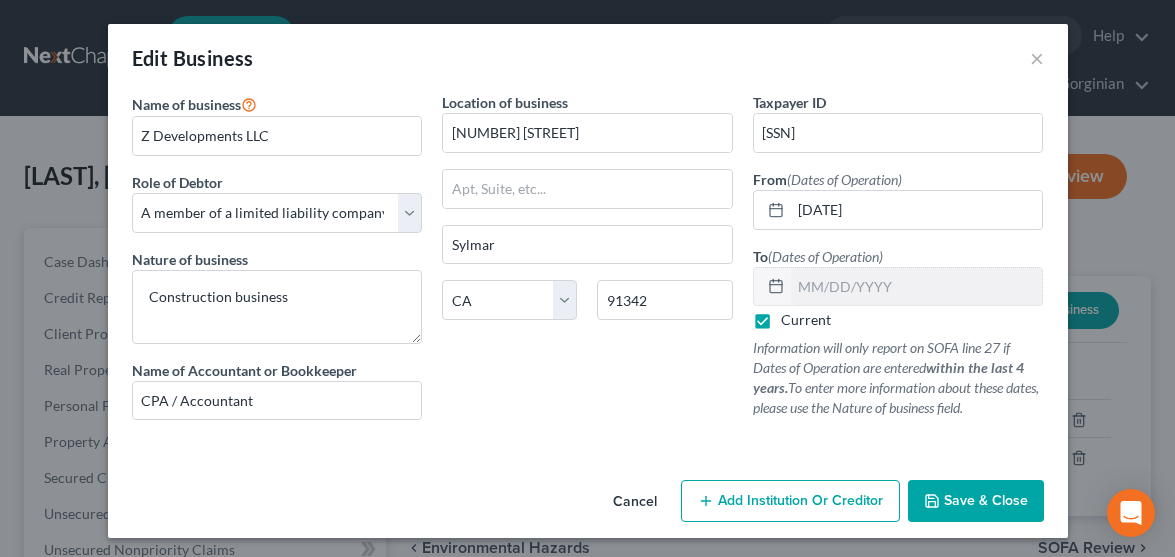 click on "Save & Close" at bounding box center [986, 500] 